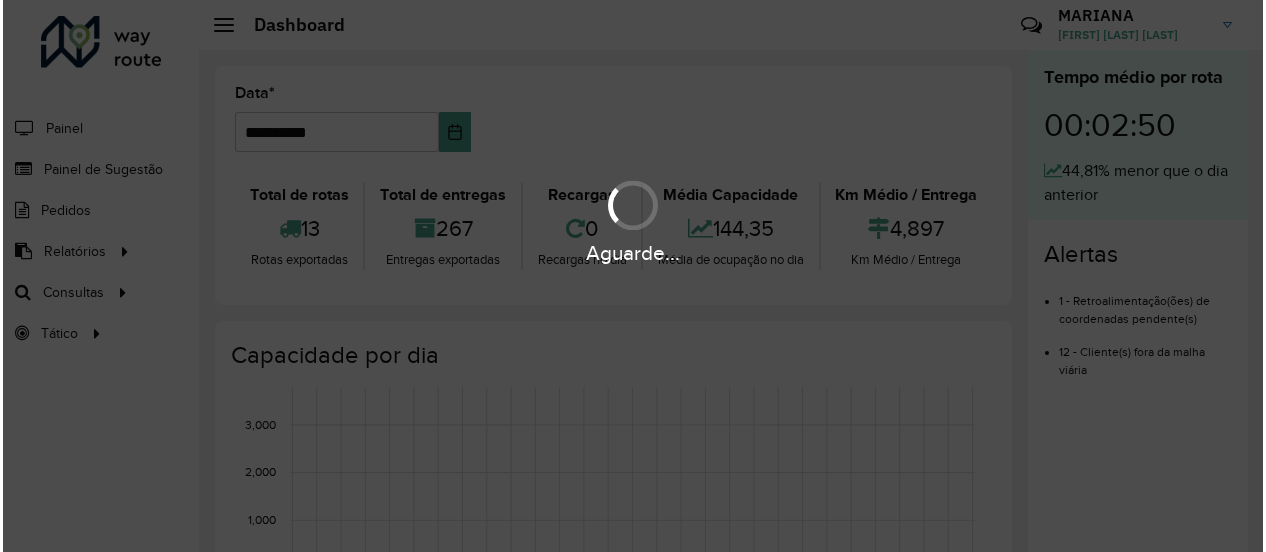 scroll, scrollTop: 0, scrollLeft: 0, axis: both 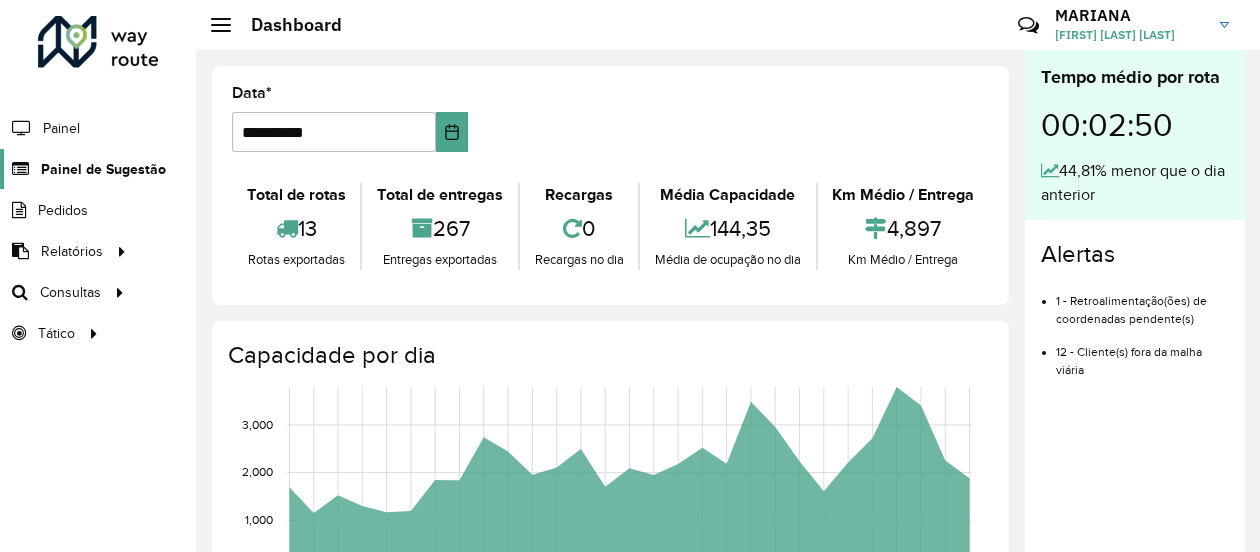 click on "Painel de Sugestão" 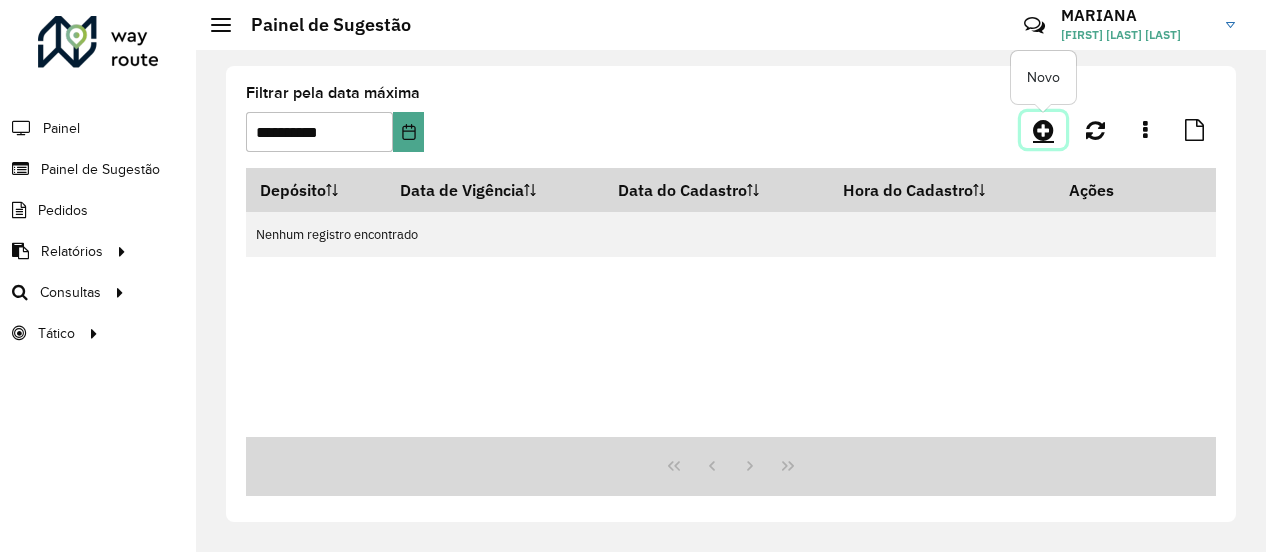 click 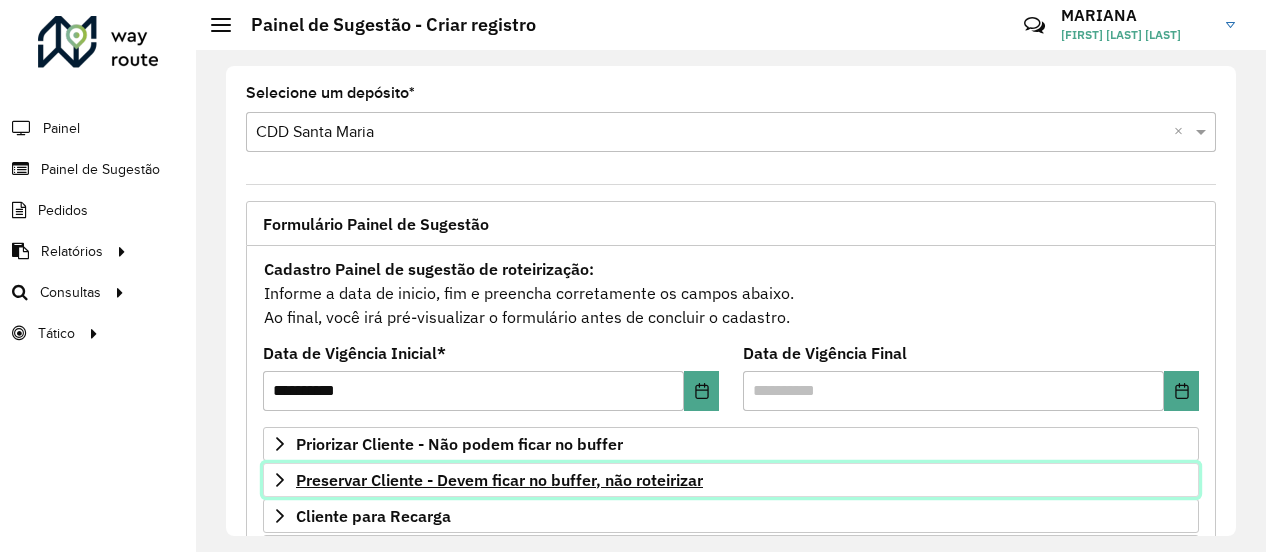 click on "Preservar Cliente - Devem ficar no buffer, não roteirizar" at bounding box center [499, 480] 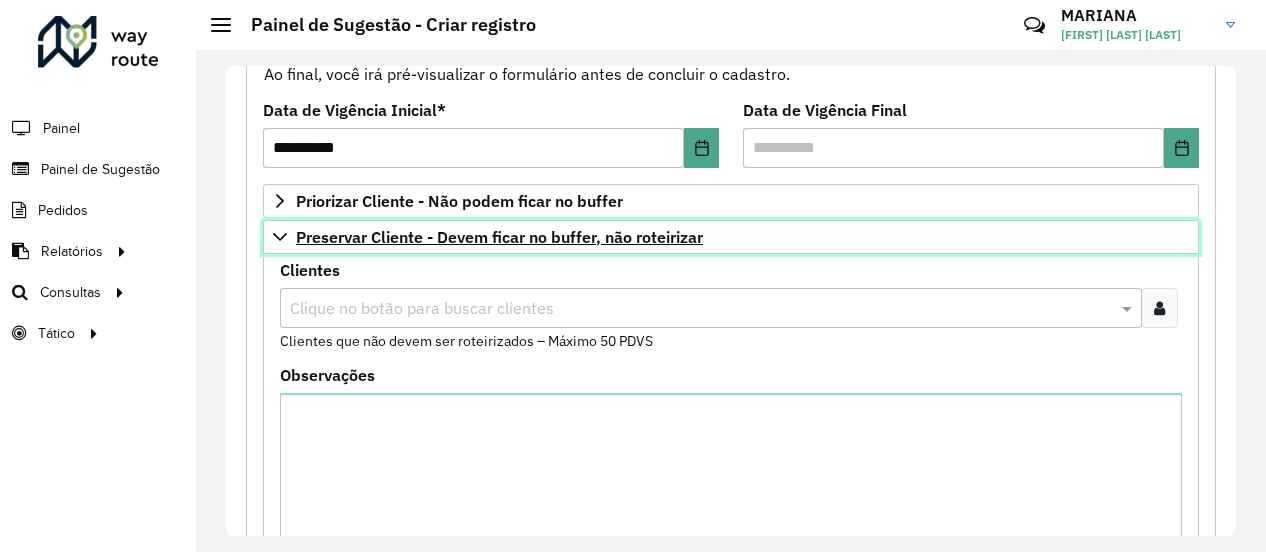 scroll, scrollTop: 283, scrollLeft: 0, axis: vertical 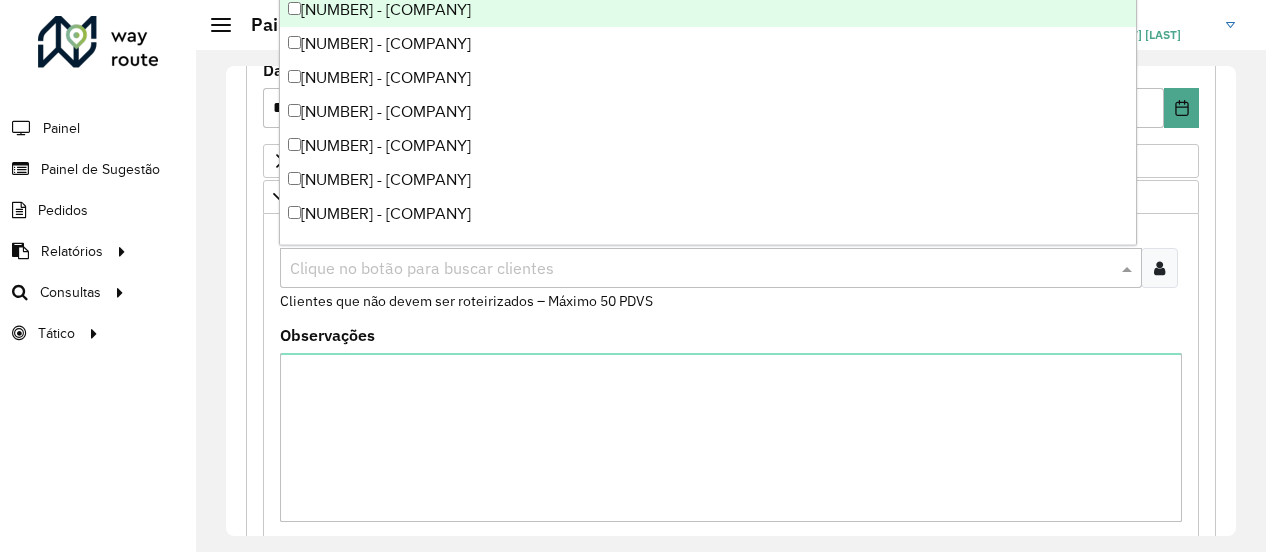 click at bounding box center [701, 269] 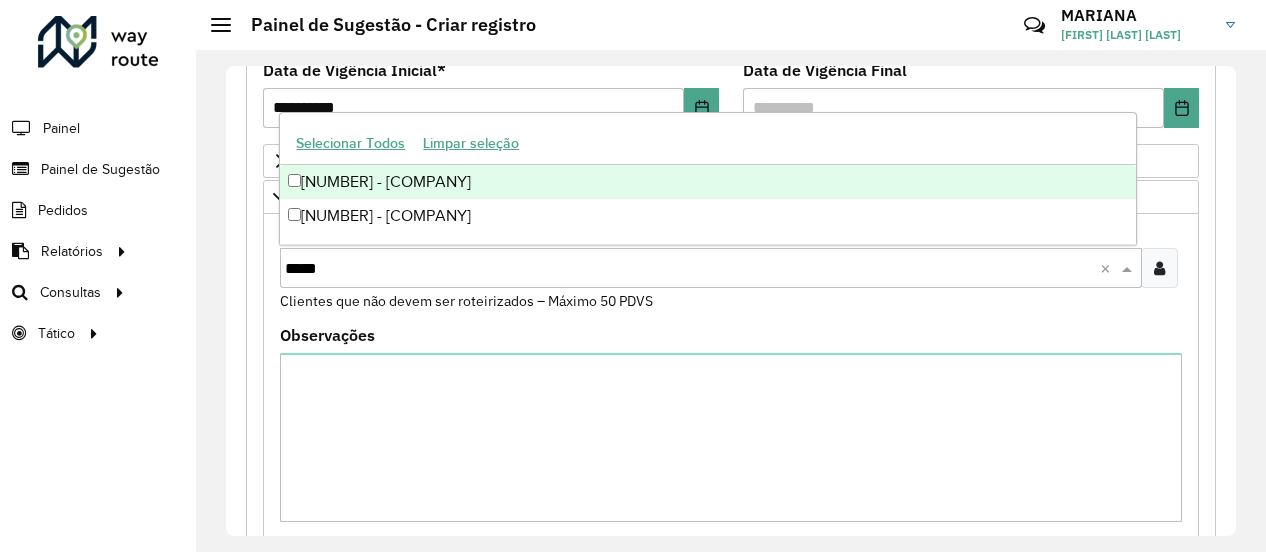 click on "[NUMBER] - [COMPANY]" at bounding box center [707, 182] 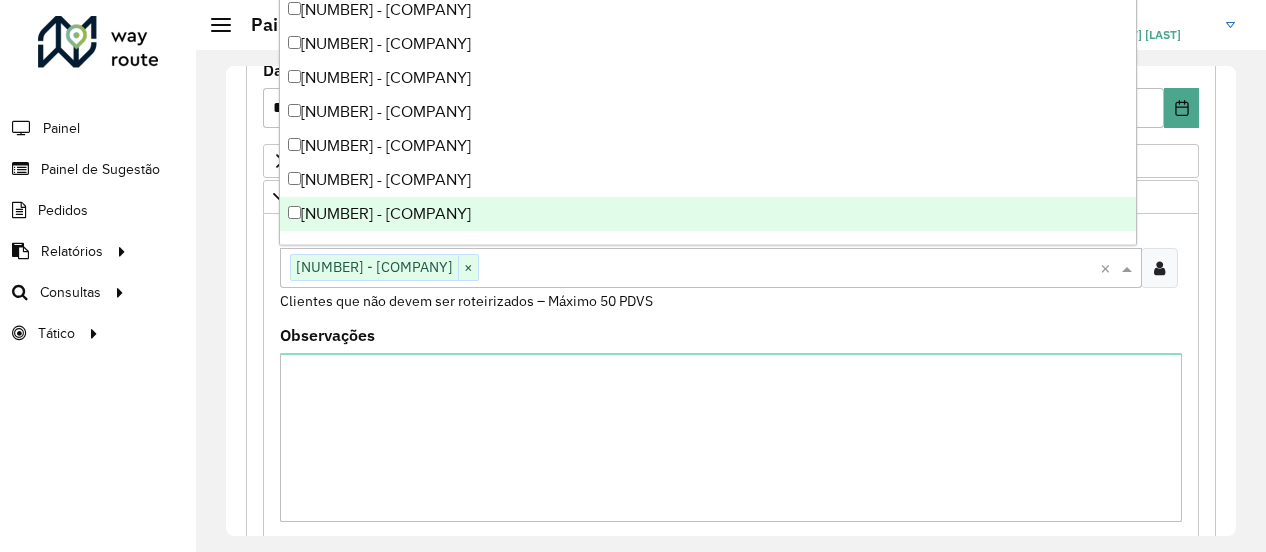 click on "Clientes  Clique no botão para buscar clientes [NUMBER] - [COMPANY] × × Clientes que não devem ser roteirizados – Máximo 50 PDVS" at bounding box center (731, 275) 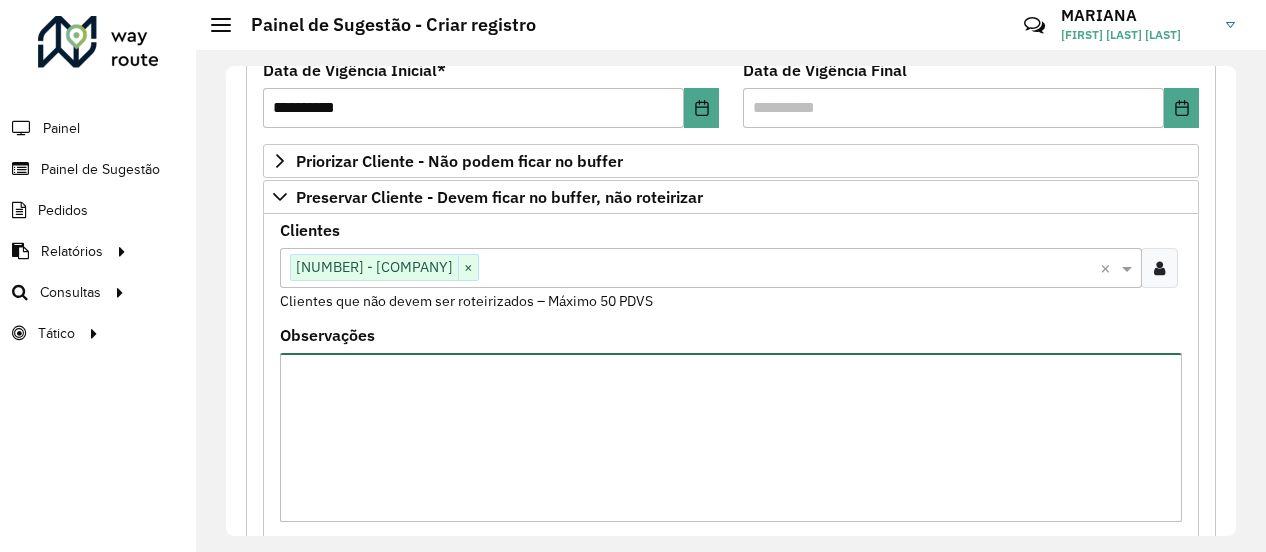 click on "Observações" at bounding box center [731, 437] 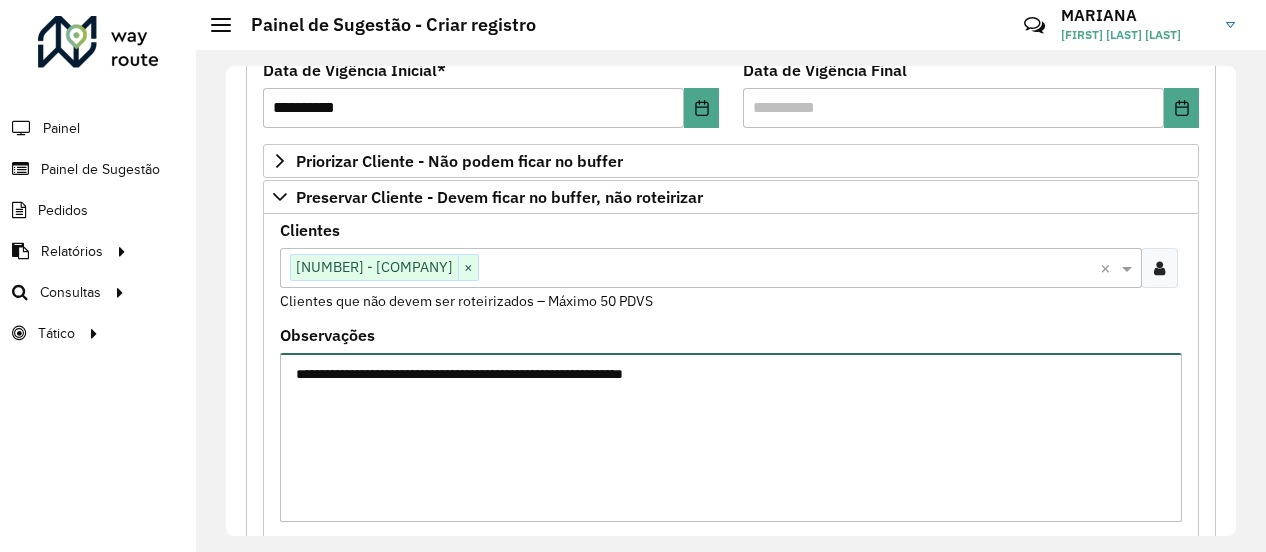 type on "**********" 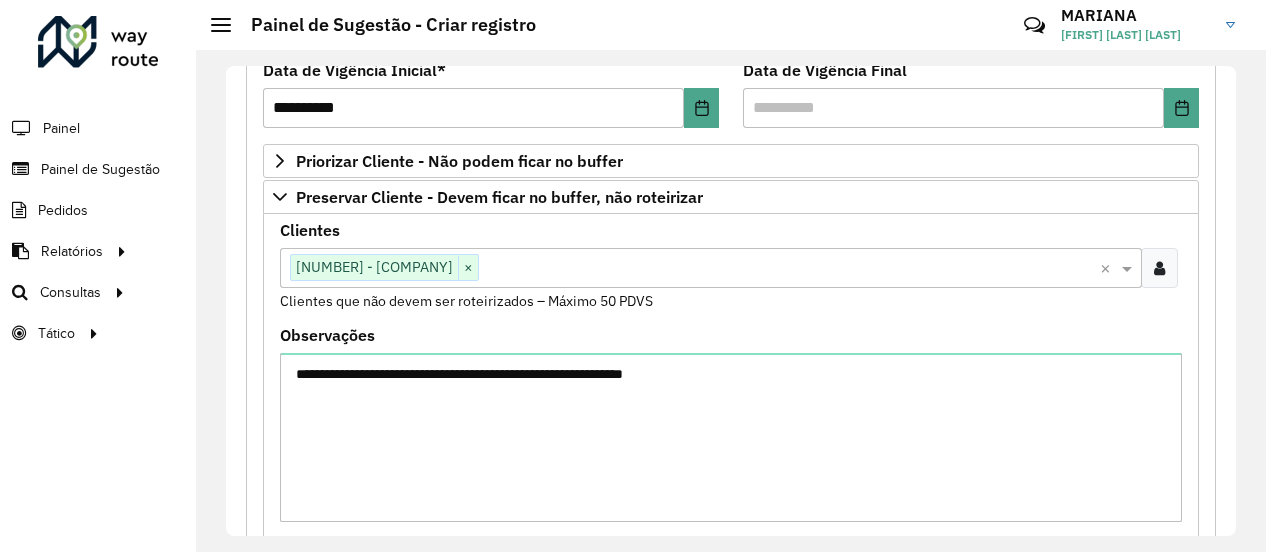 click on "Clientes  Clique no botão para buscar clientes [NUMBER] - [COMPANY] × × Clientes que não devem ser roteirizados – Máximo 50 PDVS" at bounding box center (731, 267) 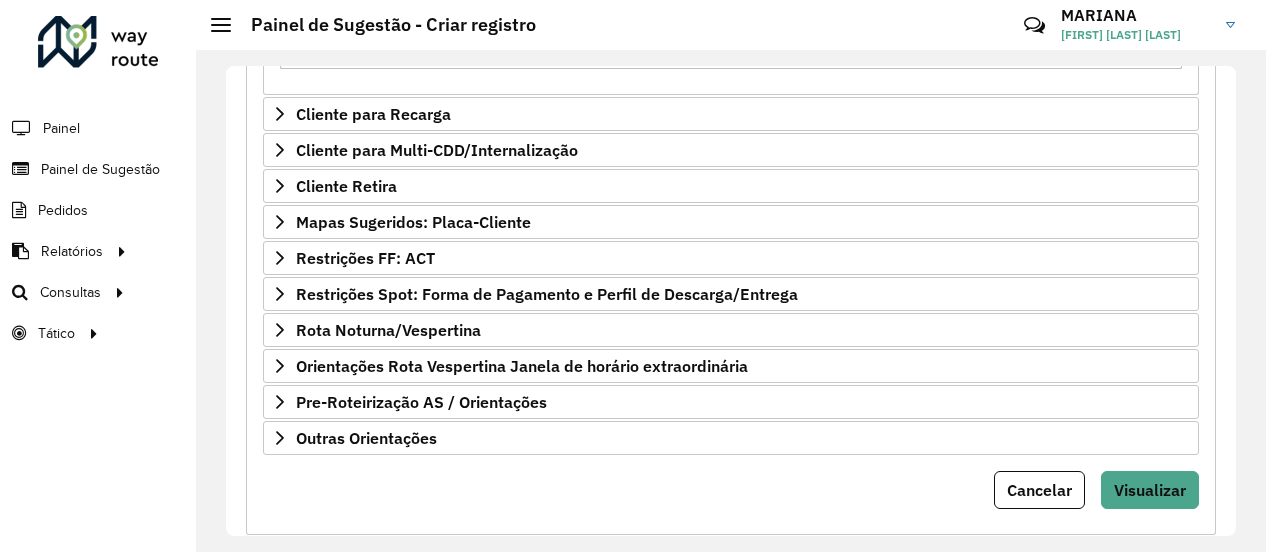 scroll, scrollTop: 742, scrollLeft: 0, axis: vertical 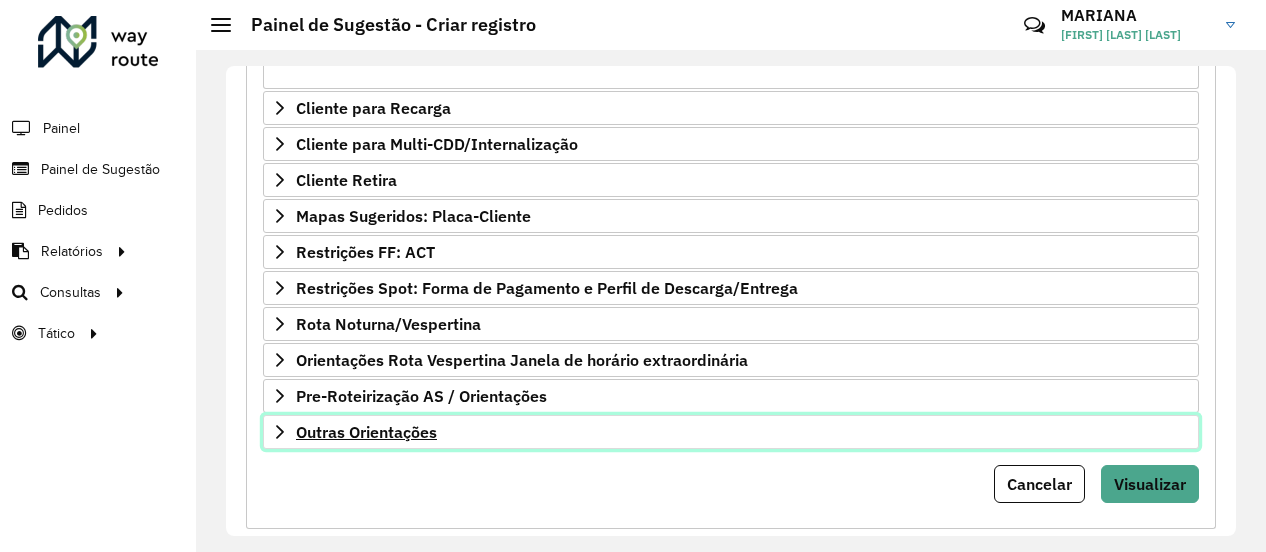 click on "Outras Orientações" at bounding box center [731, 432] 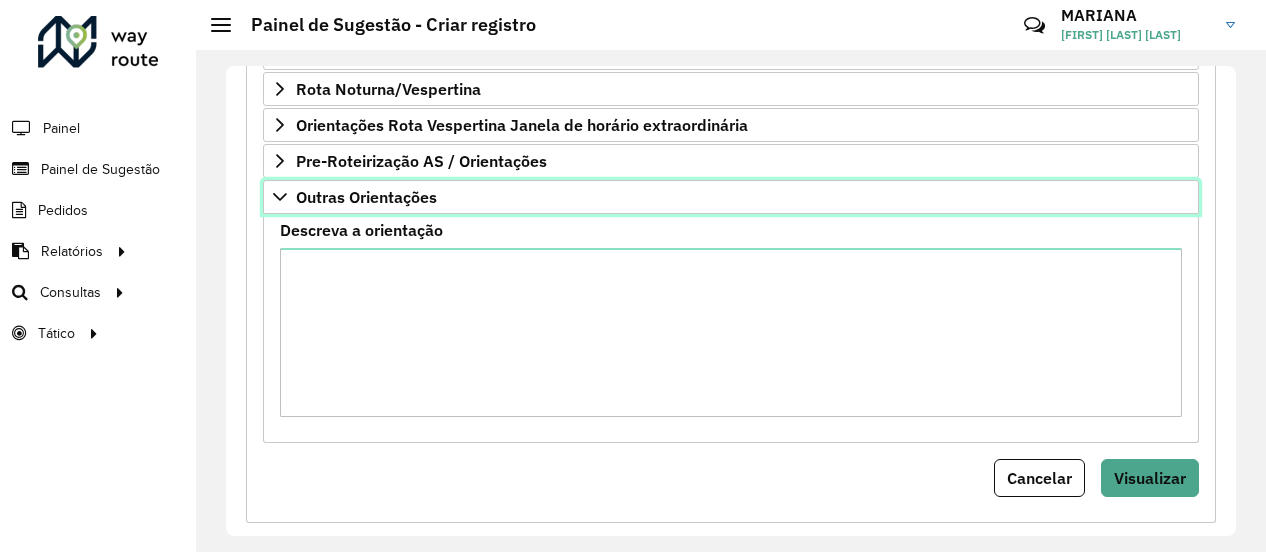 scroll, scrollTop: 988, scrollLeft: 0, axis: vertical 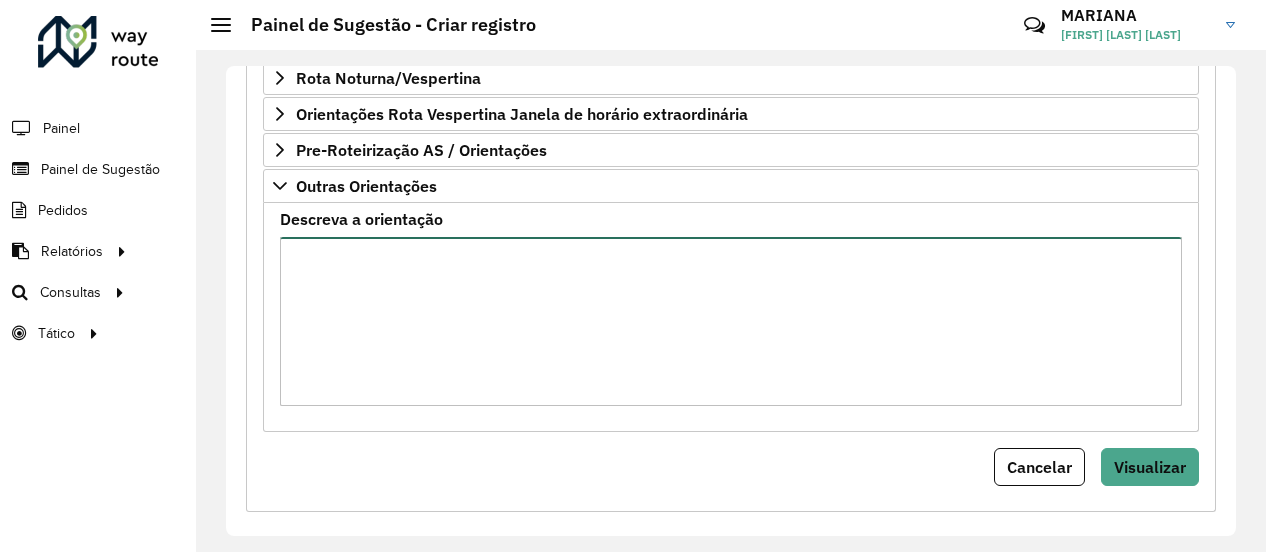 click on "Descreva a orientação" at bounding box center [731, 321] 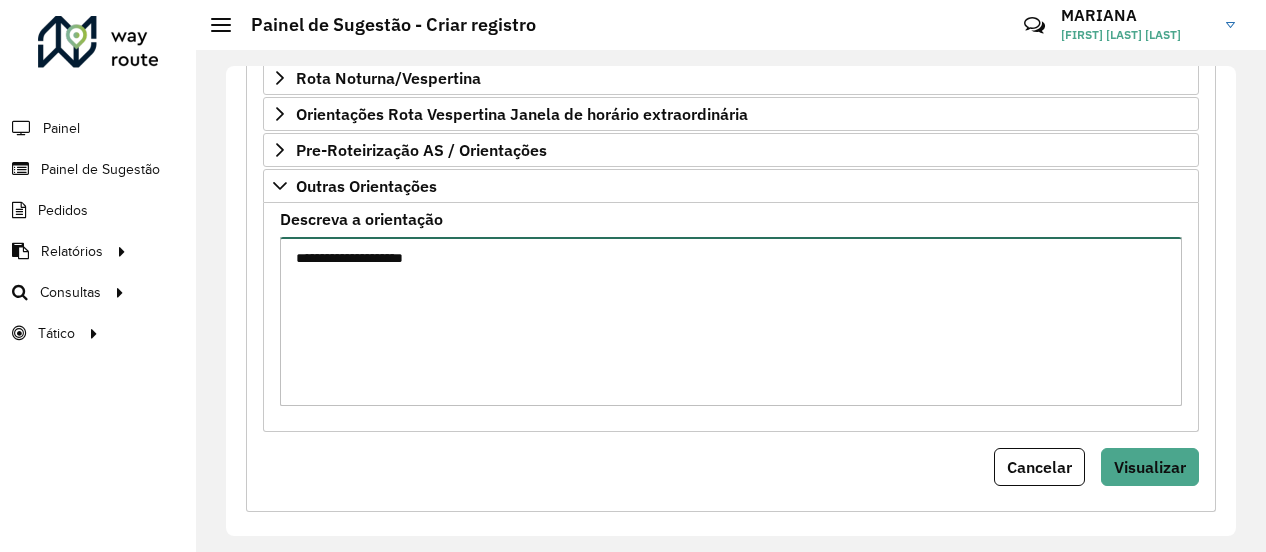 paste on "*****" 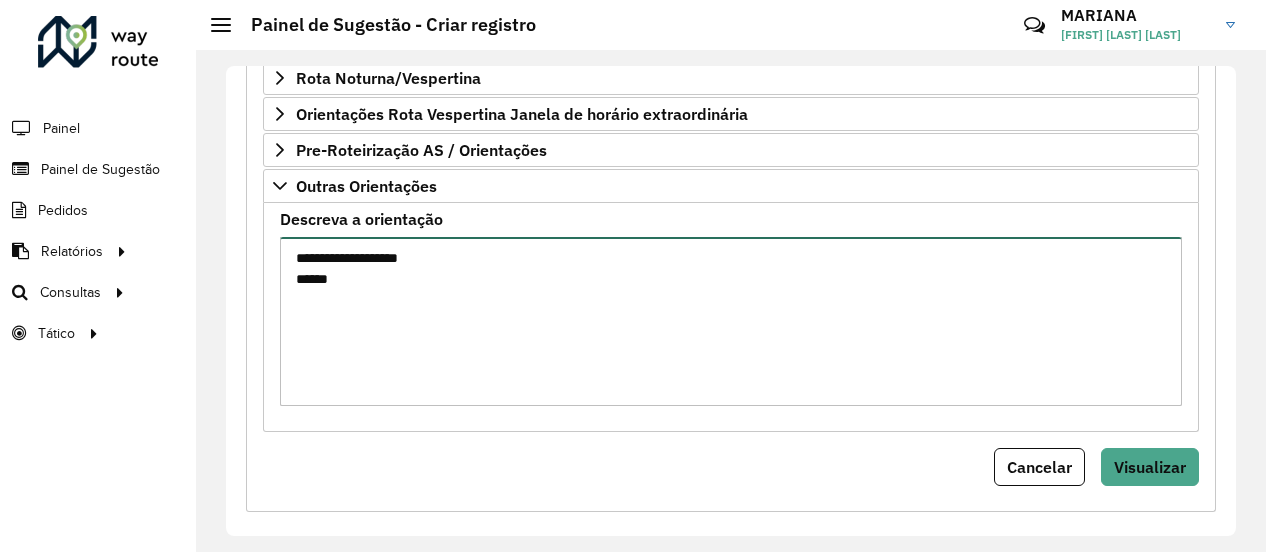paste on "***
*****" 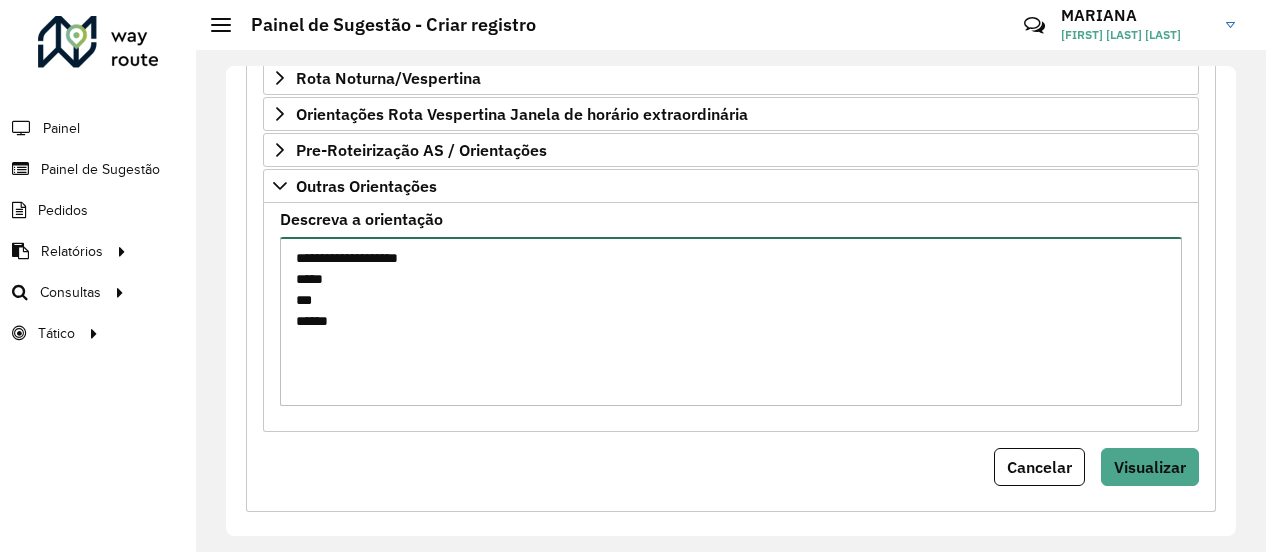 paste on "****" 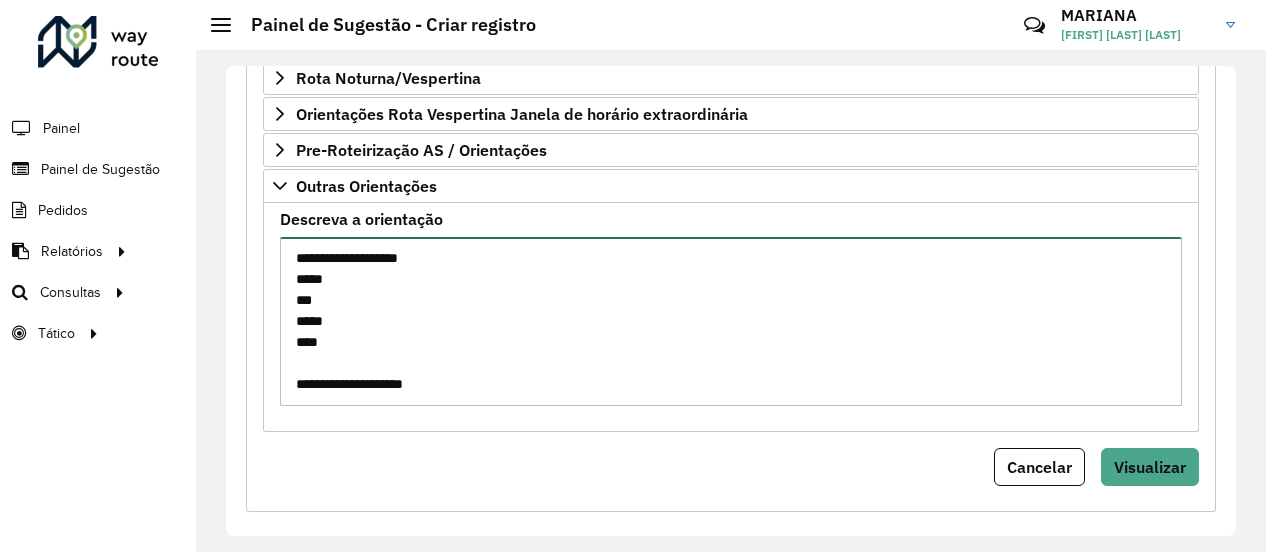 scroll, scrollTop: 8, scrollLeft: 0, axis: vertical 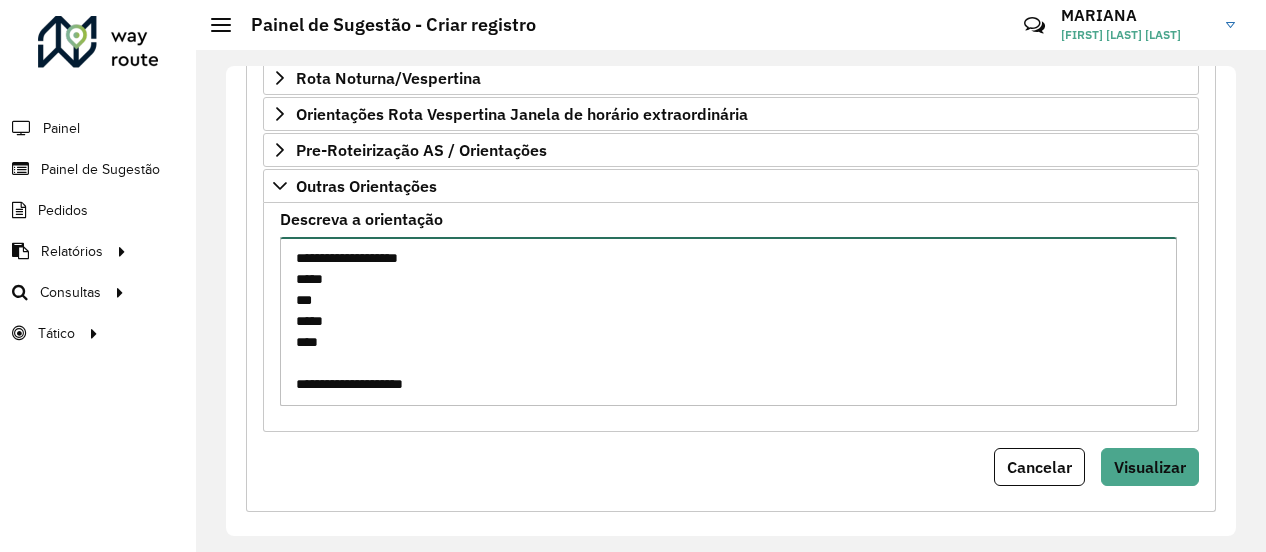 paste on "*****" 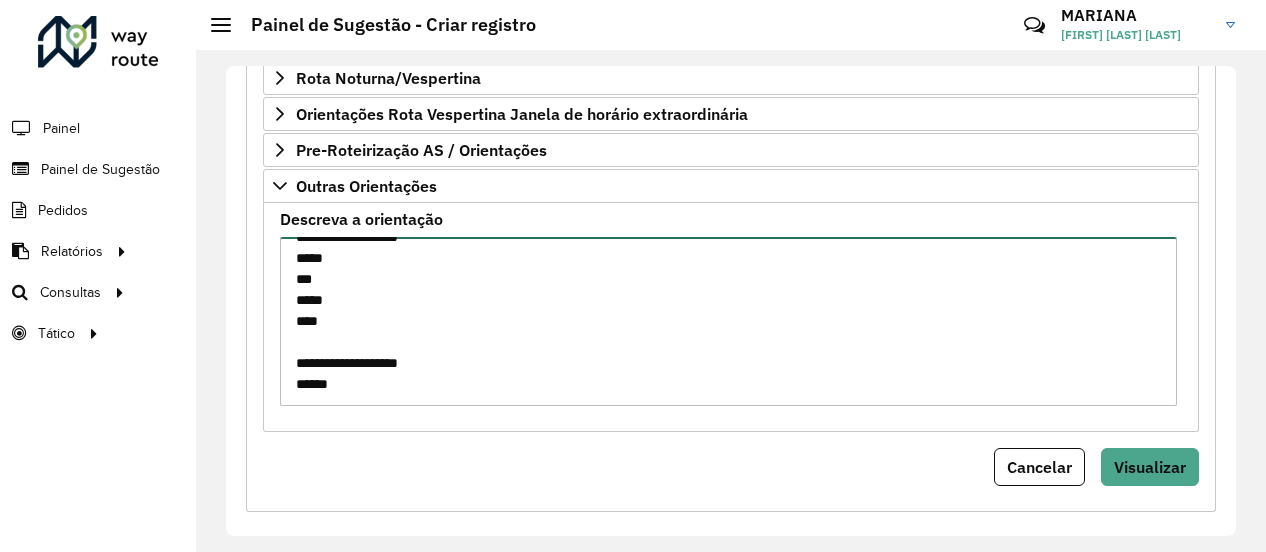 scroll, scrollTop: 42, scrollLeft: 0, axis: vertical 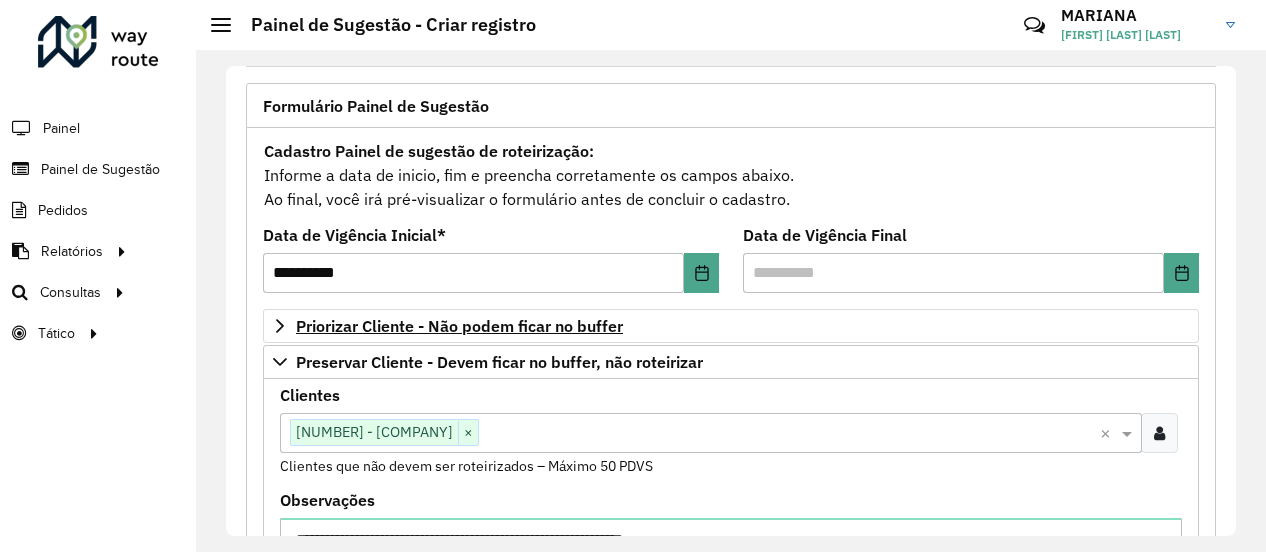 type on "**********" 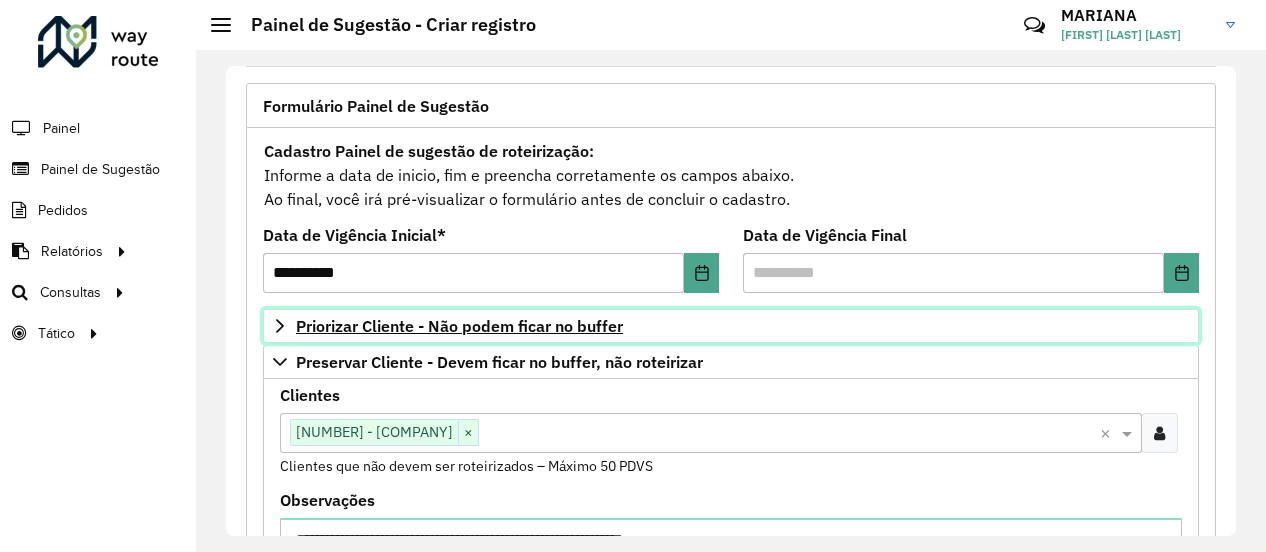 click on "Priorizar Cliente - Não podem ficar no buffer" at bounding box center [459, 326] 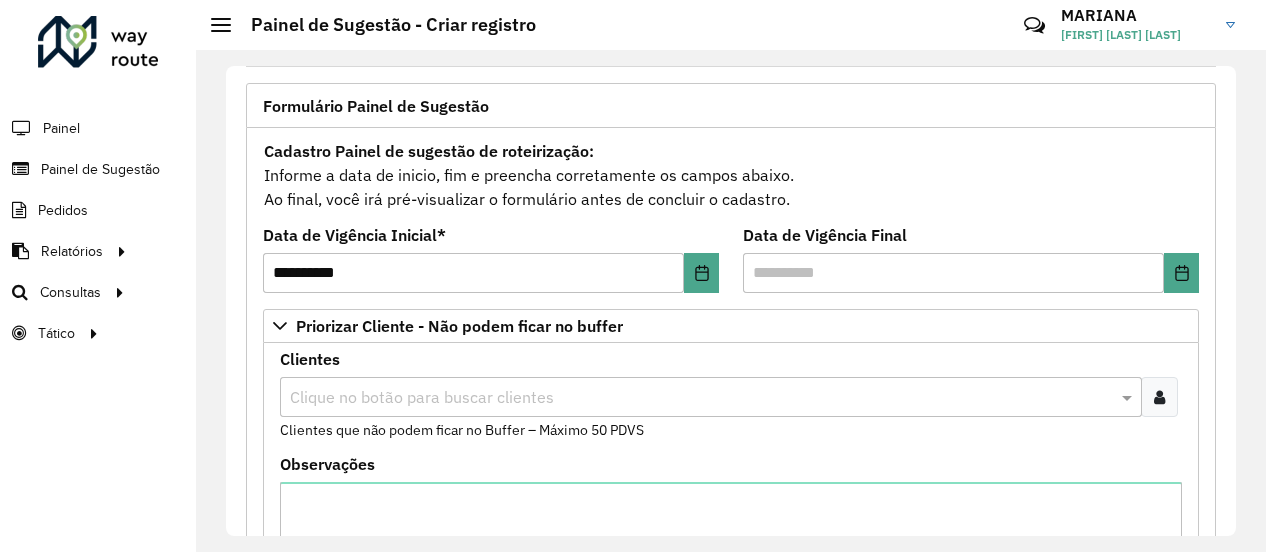 click at bounding box center (1159, 397) 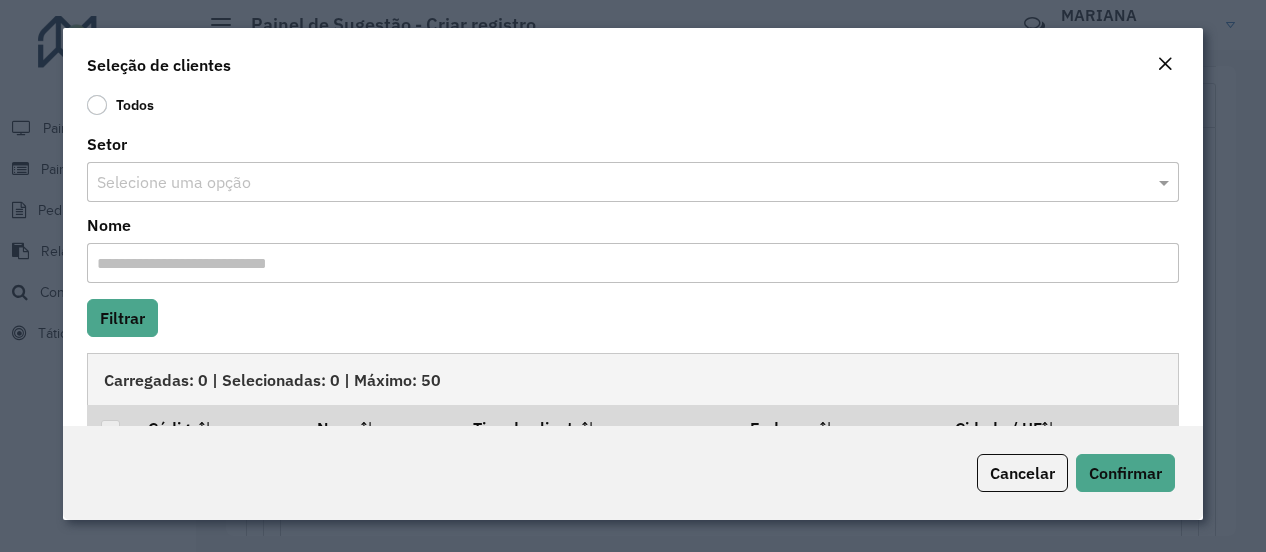 scroll, scrollTop: 0, scrollLeft: 0, axis: both 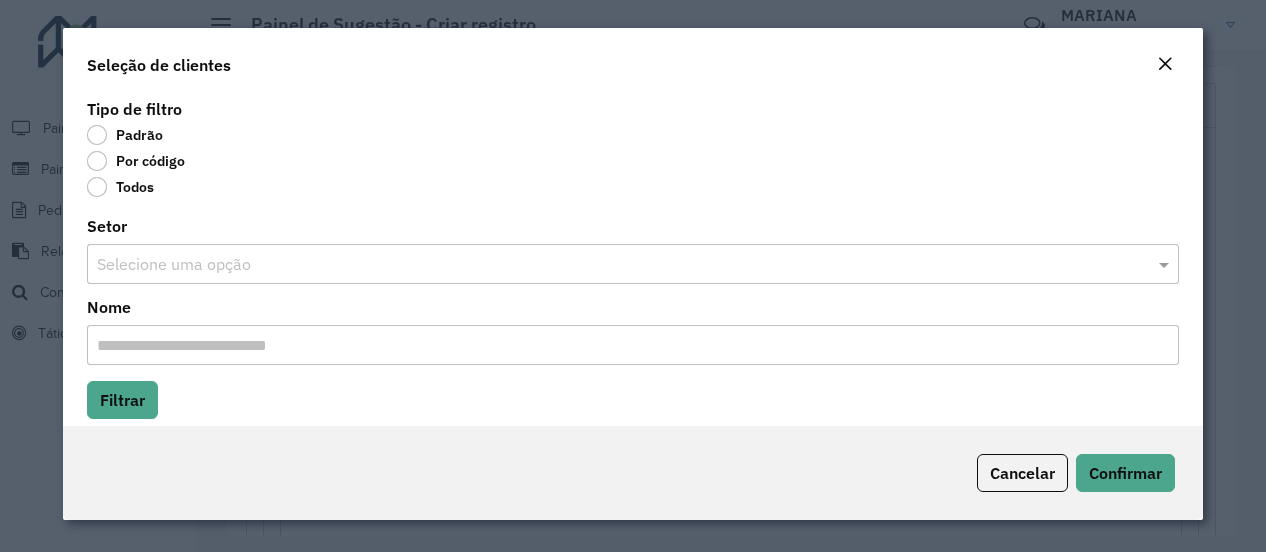 click on "Por código" 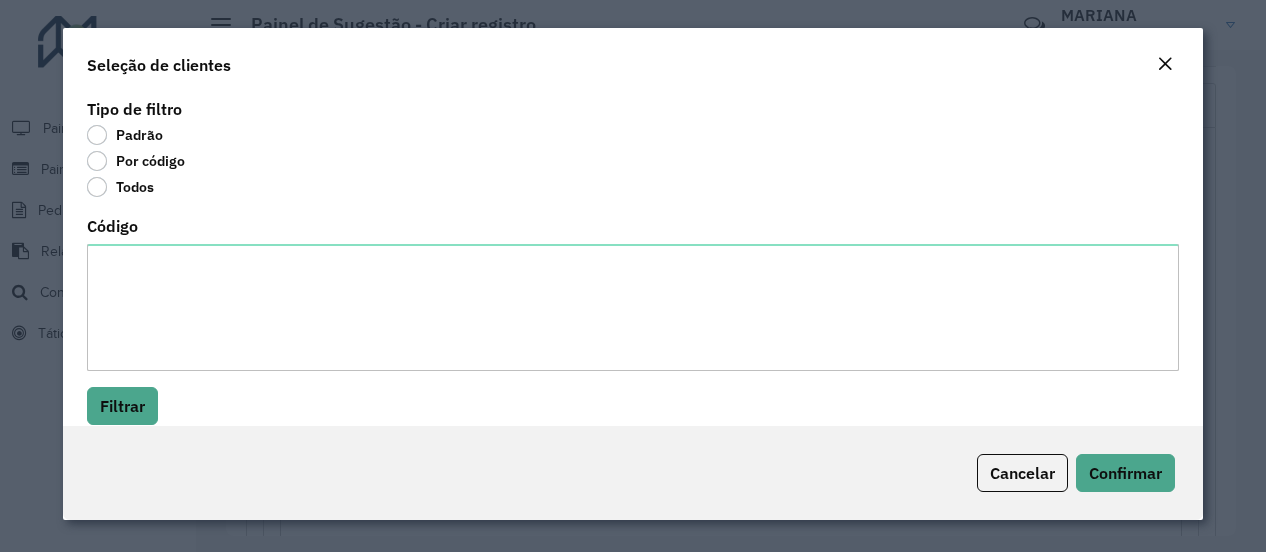 scroll, scrollTop: 20, scrollLeft: 0, axis: vertical 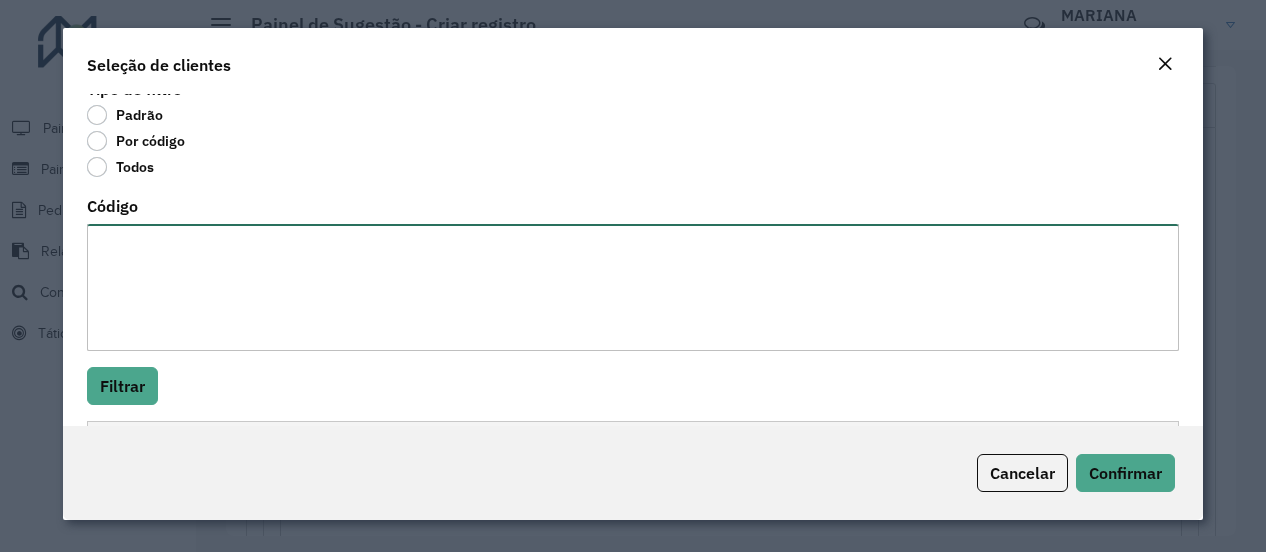 click on "Código" at bounding box center [632, 287] 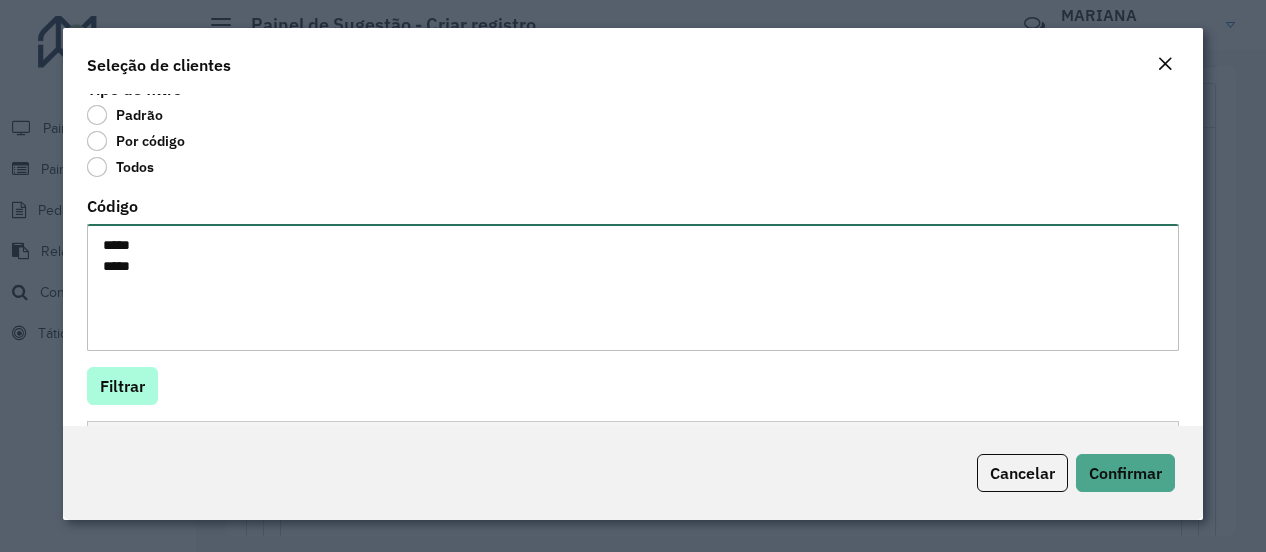 type on "*****
*****" 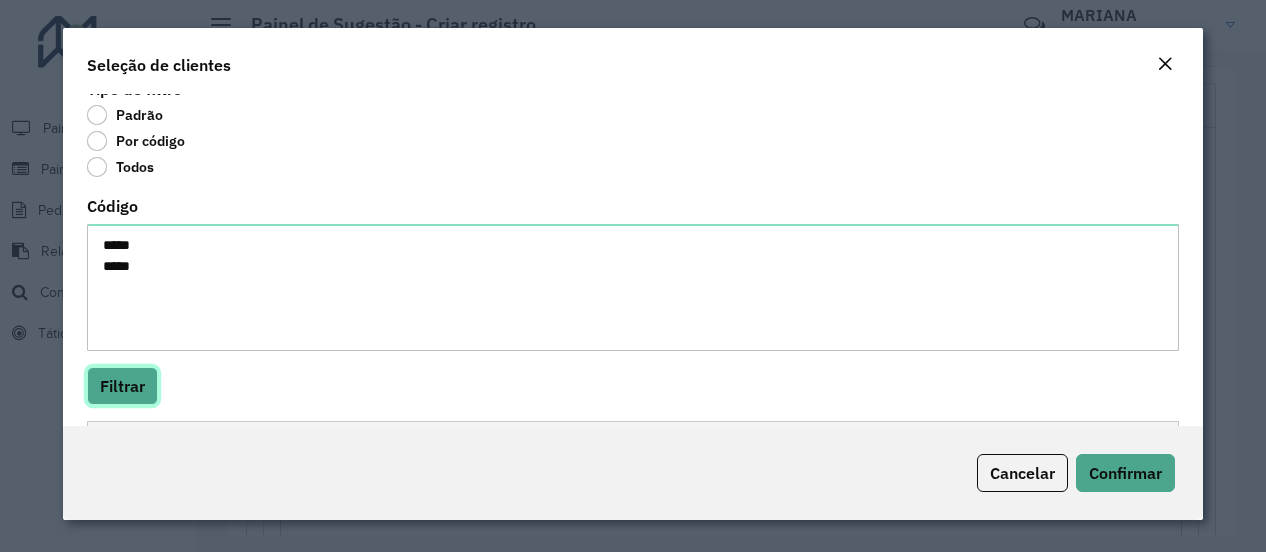click on "Filtrar" 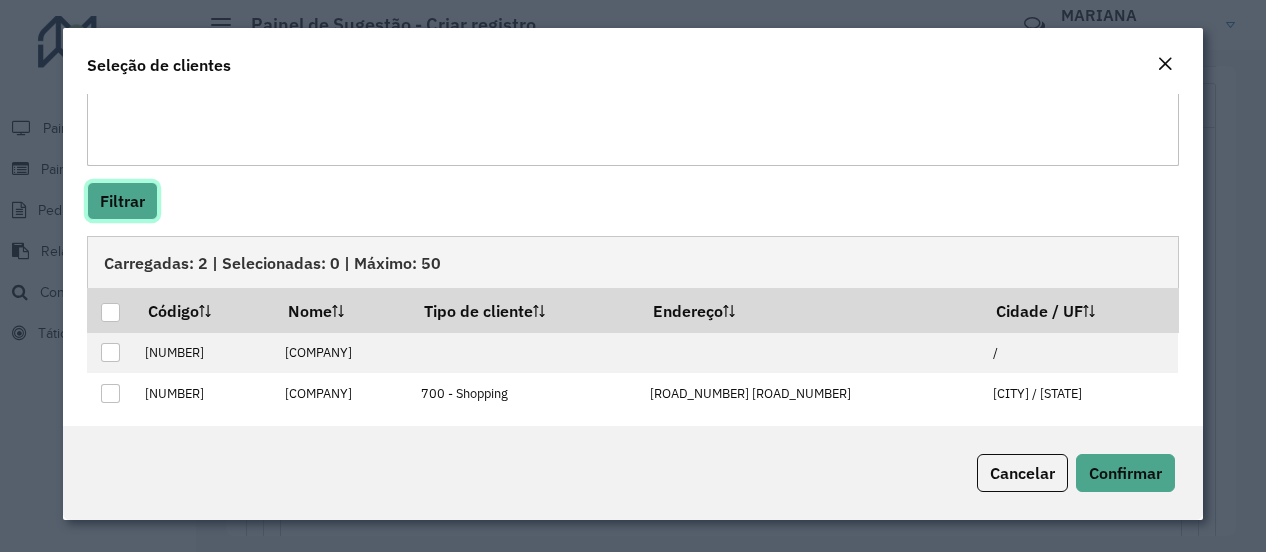 scroll, scrollTop: 215, scrollLeft: 0, axis: vertical 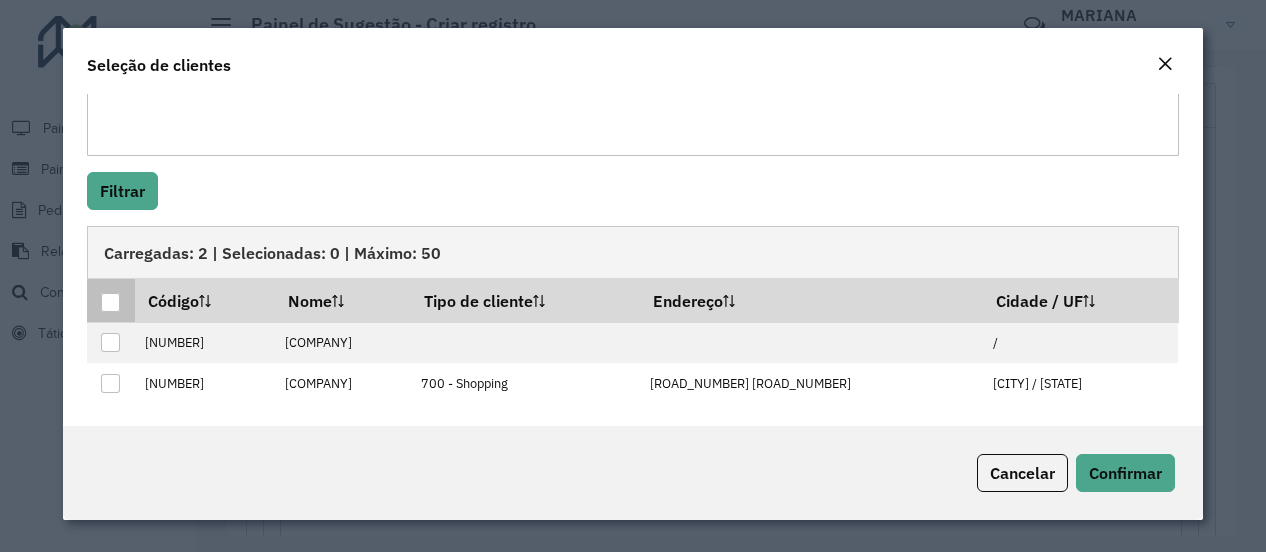 click at bounding box center [110, 302] 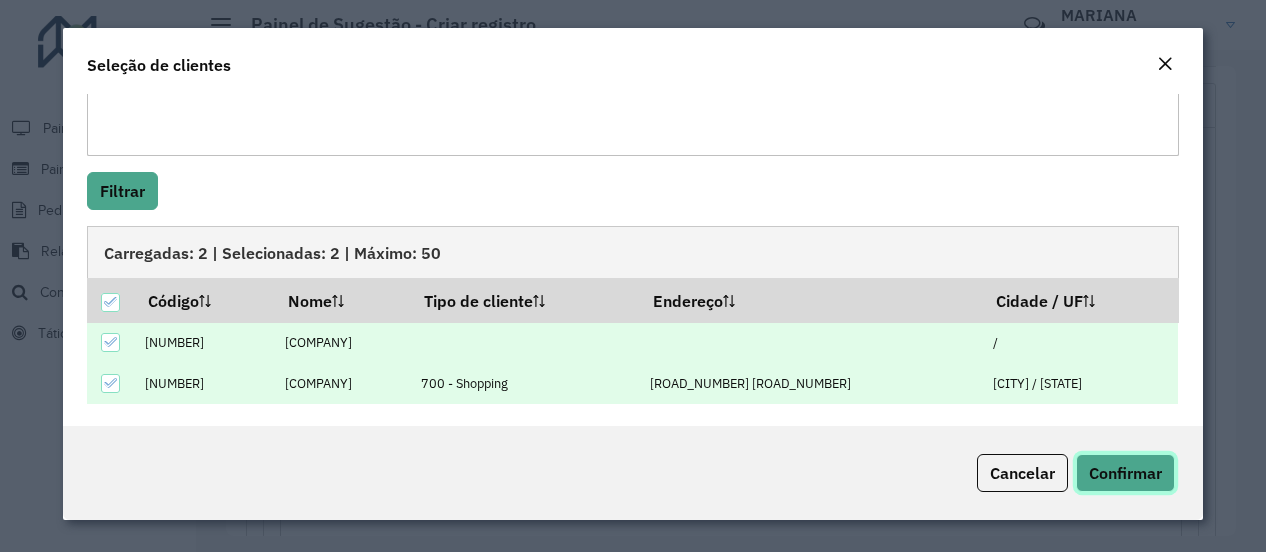click on "Confirmar" 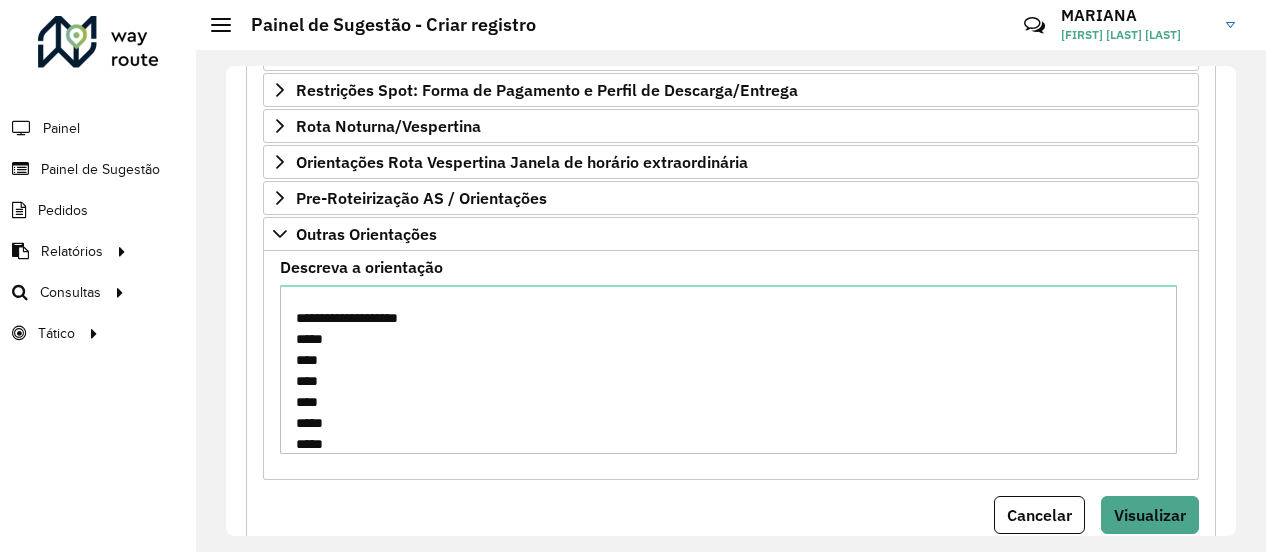 scroll, scrollTop: 1330, scrollLeft: 0, axis: vertical 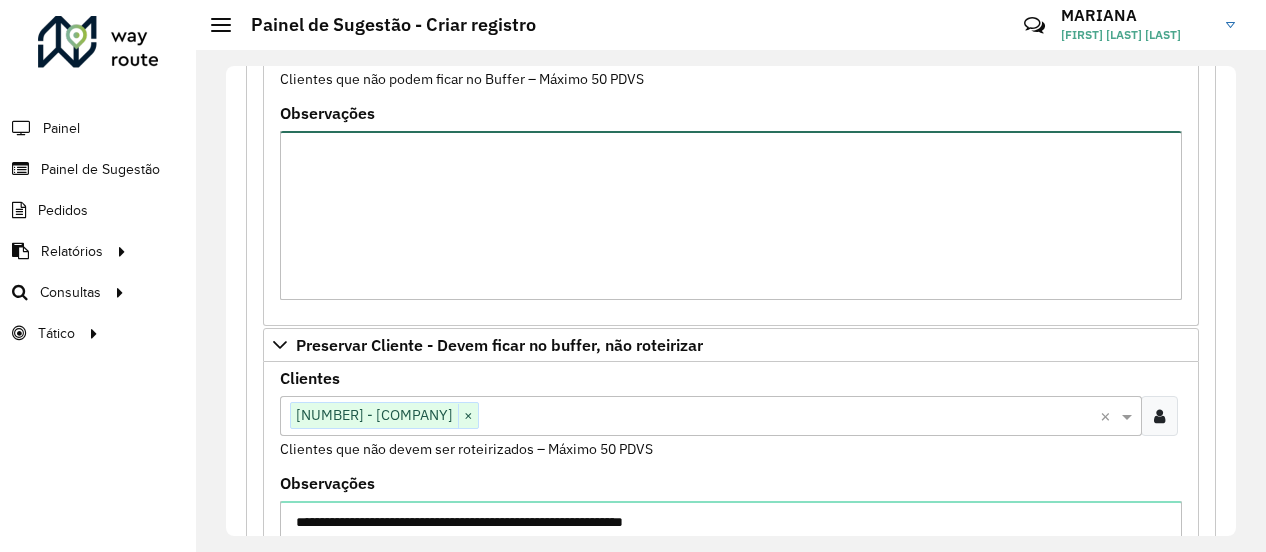 click on "Observações" at bounding box center [731, 215] 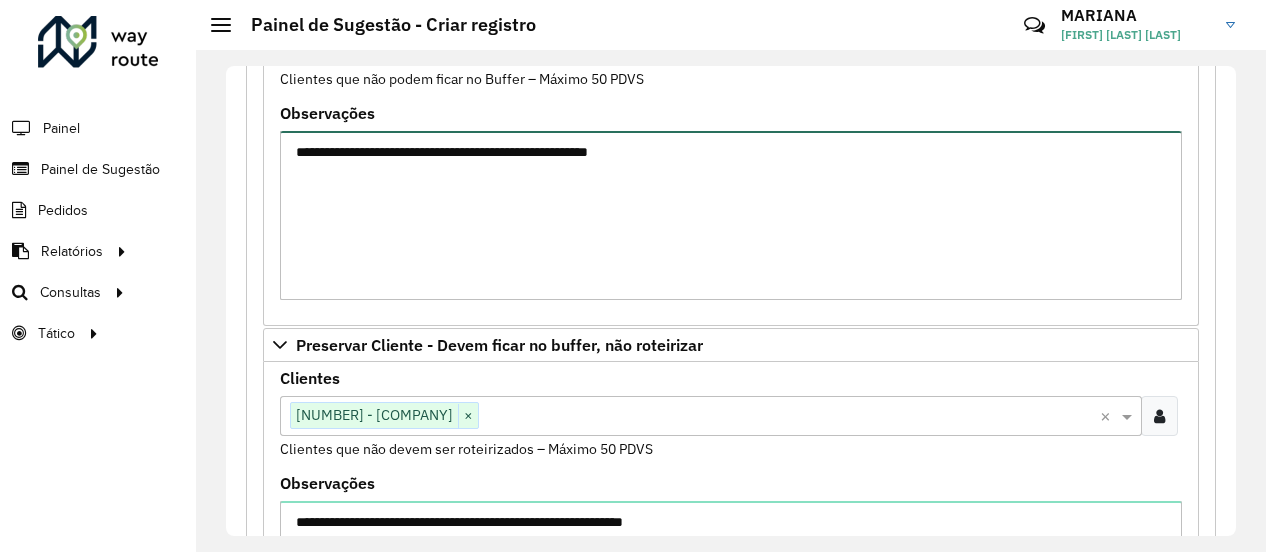 click on "**********" at bounding box center [731, 215] 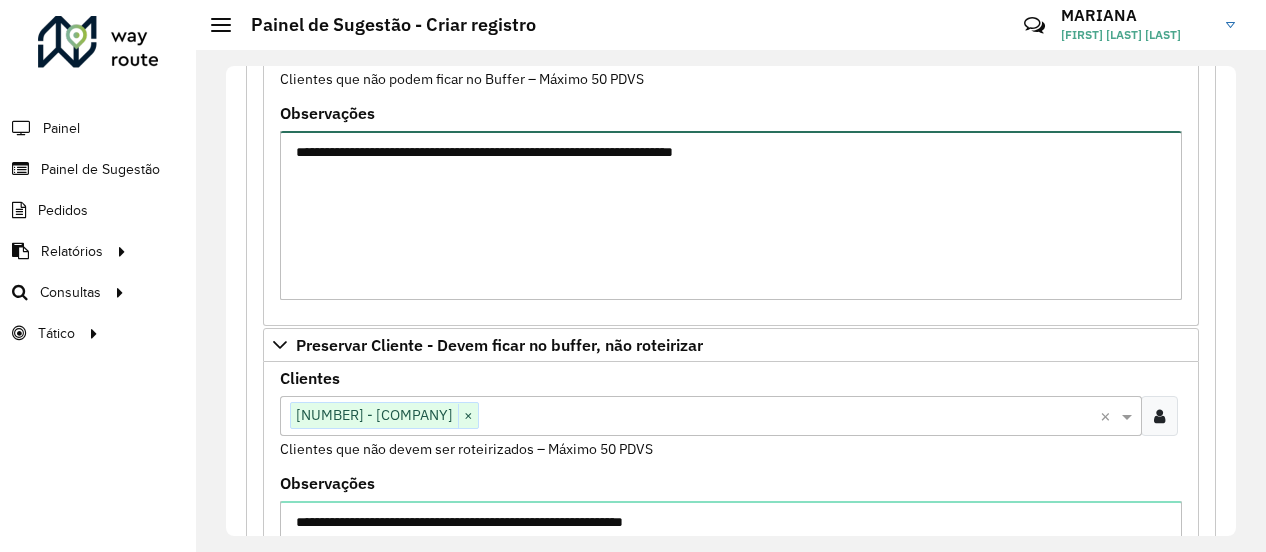 type on "**********" 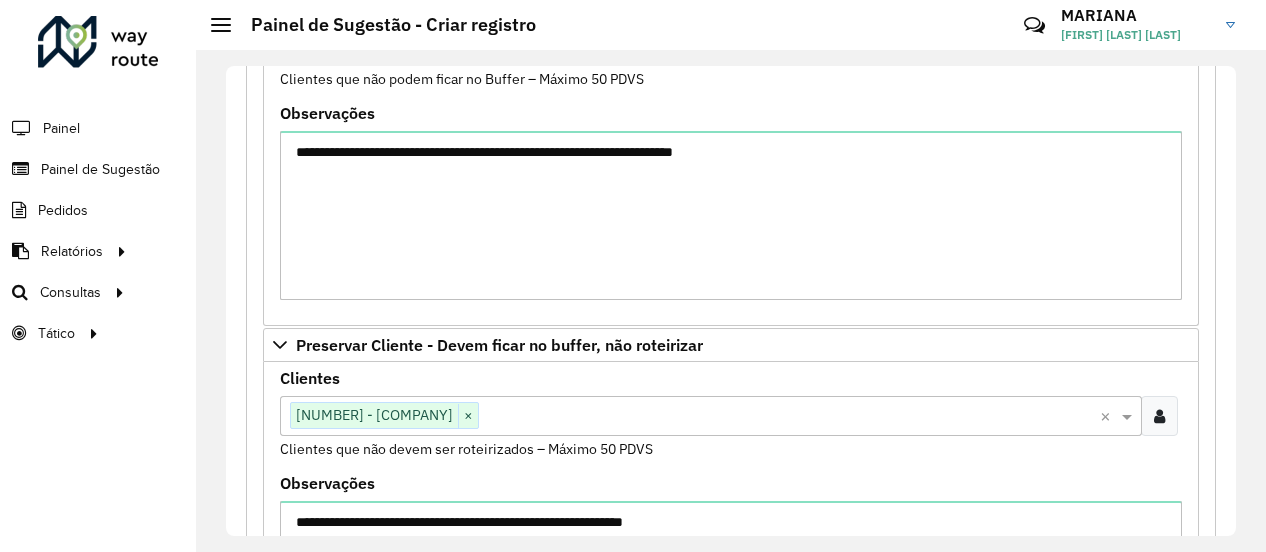 click on "**********" at bounding box center (731, 571) 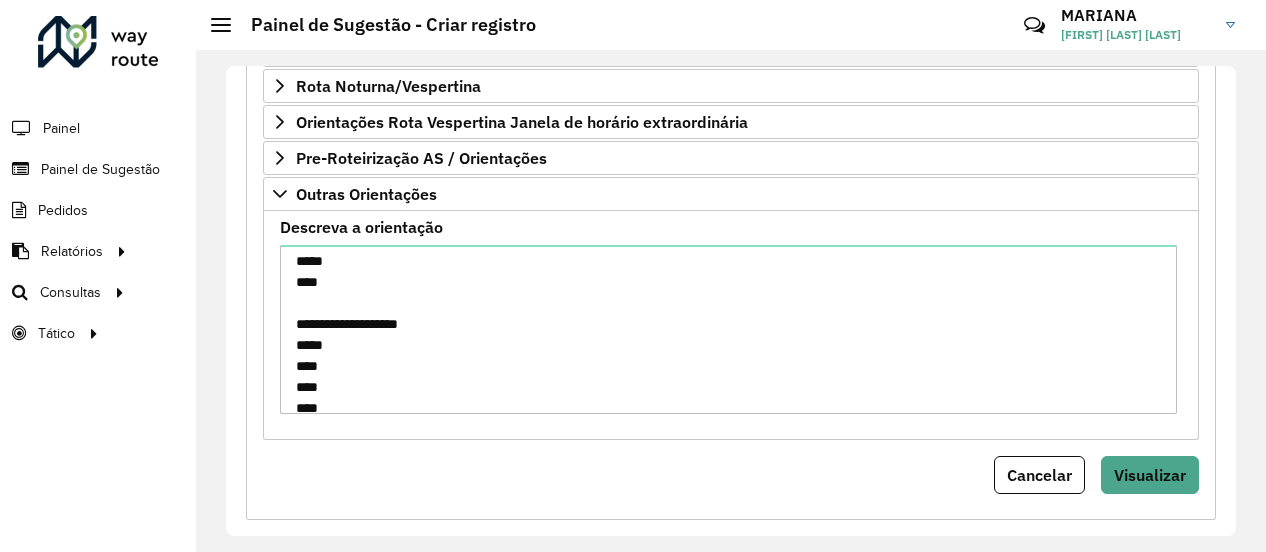 scroll, scrollTop: 1314, scrollLeft: 0, axis: vertical 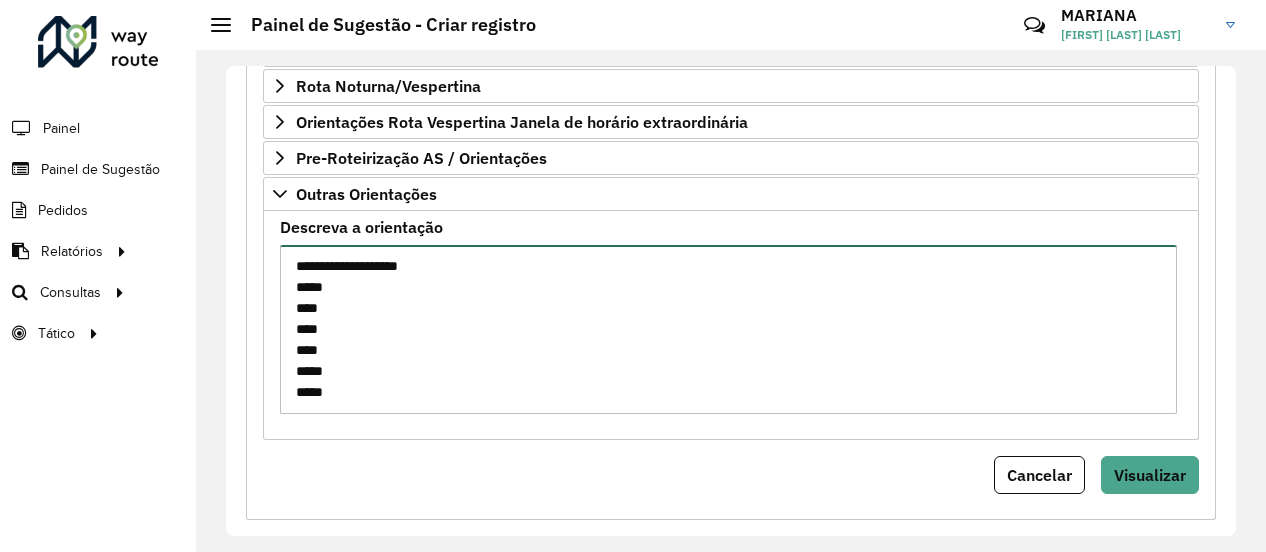 click on "**********" at bounding box center [728, 329] 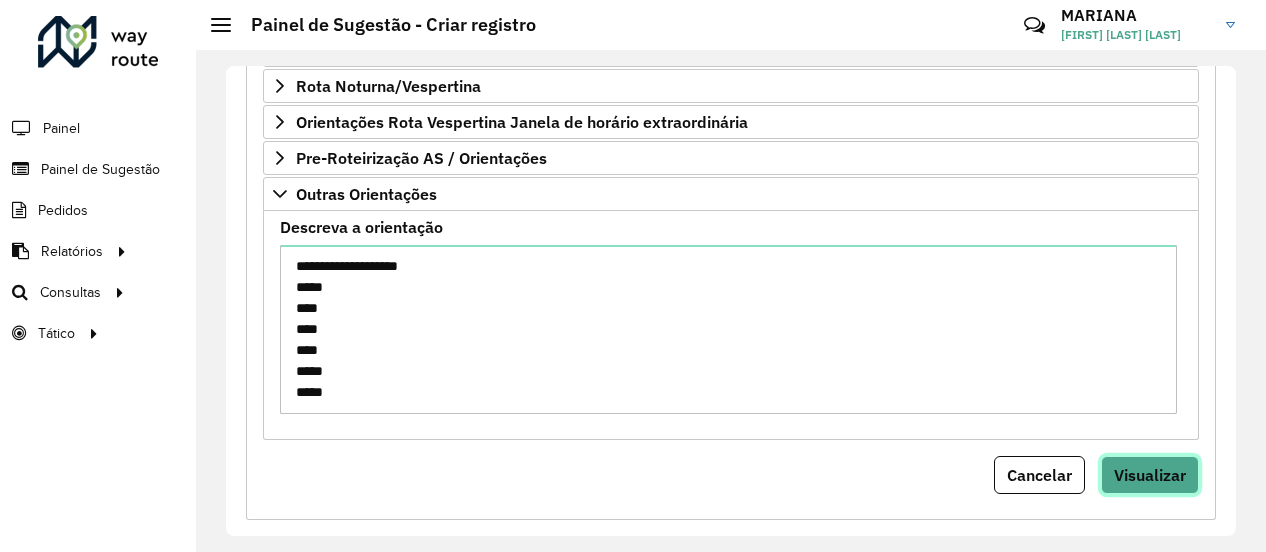 click on "Visualizar" at bounding box center [1150, 475] 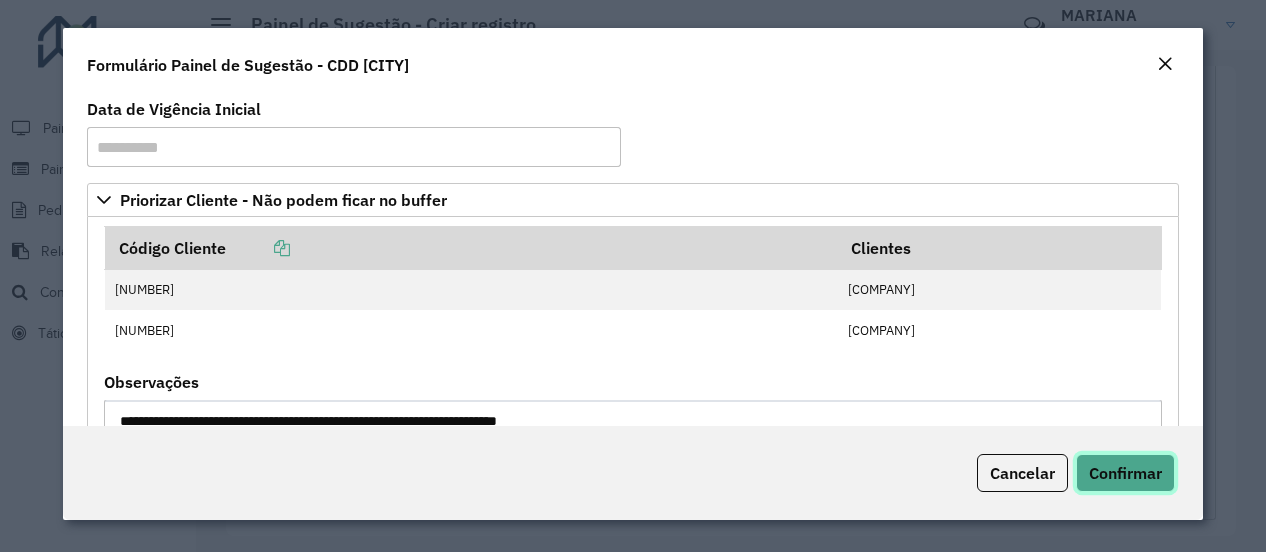click on "Confirmar" 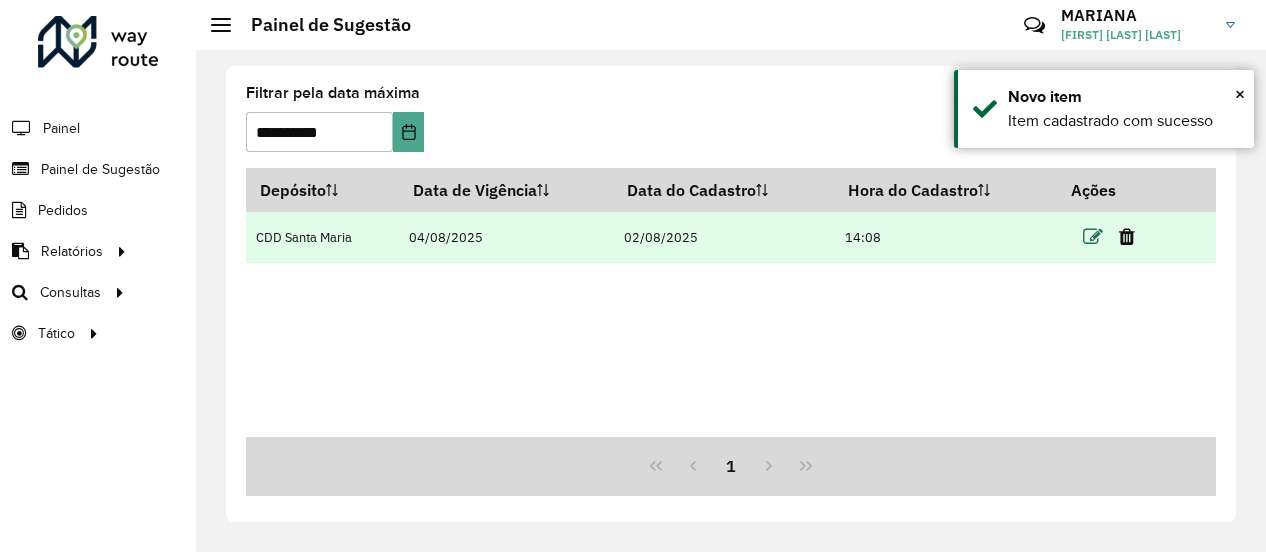 click at bounding box center (1093, 237) 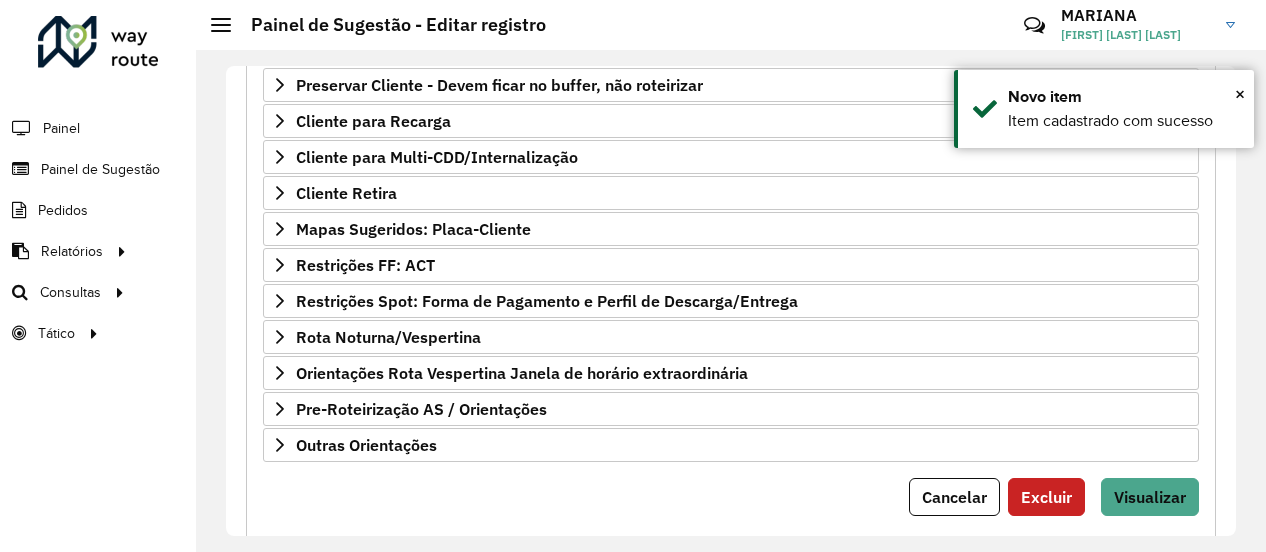 scroll, scrollTop: 434, scrollLeft: 0, axis: vertical 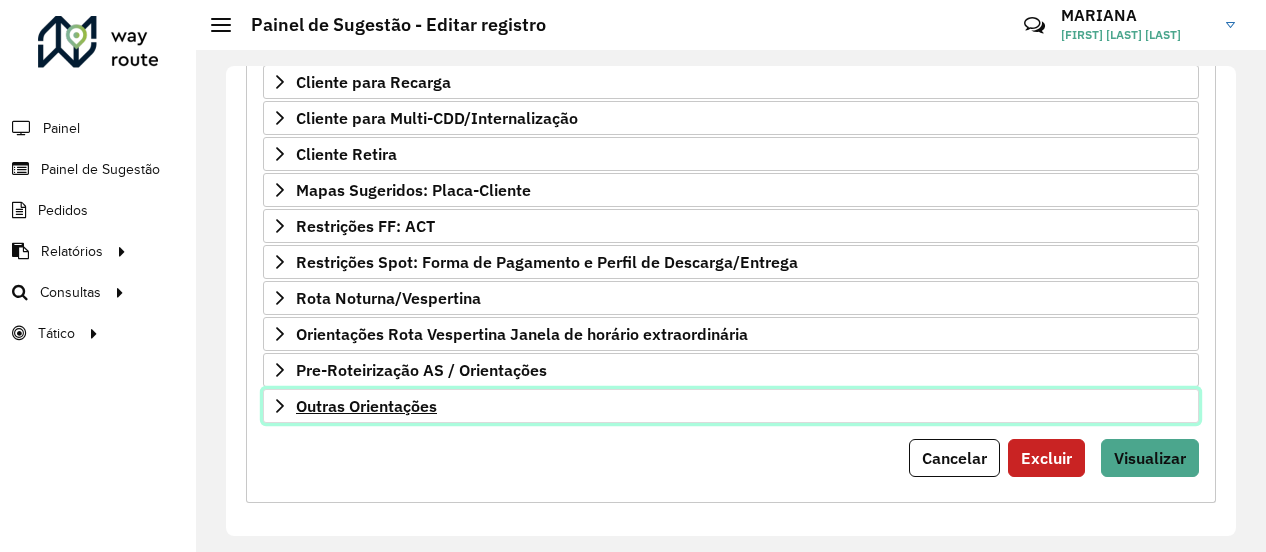click on "Outras Orientações" at bounding box center (366, 406) 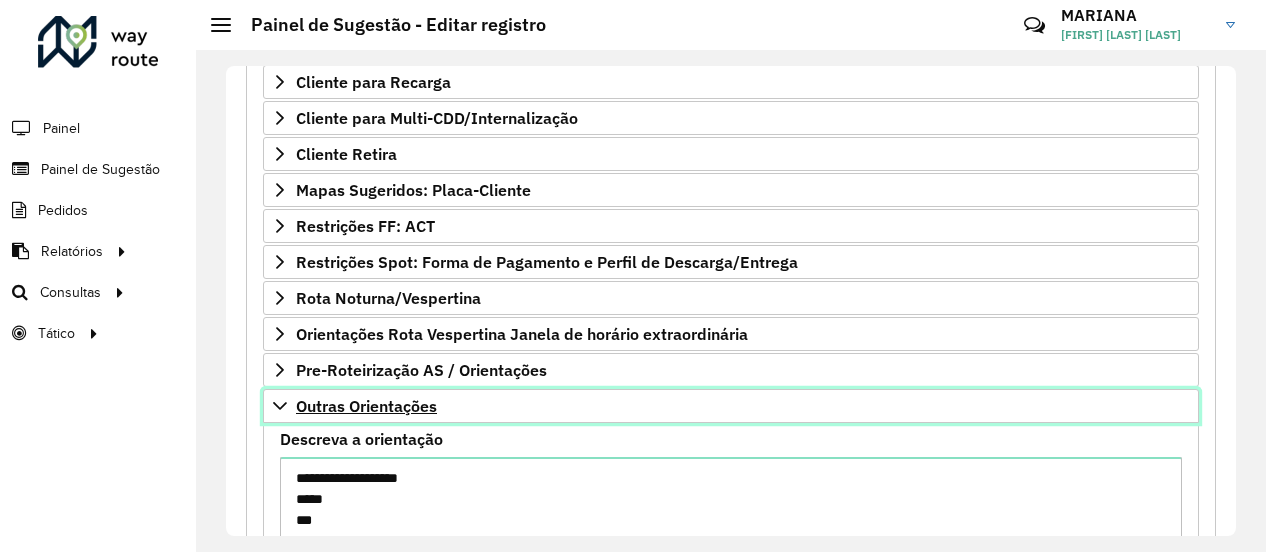 scroll, scrollTop: 662, scrollLeft: 0, axis: vertical 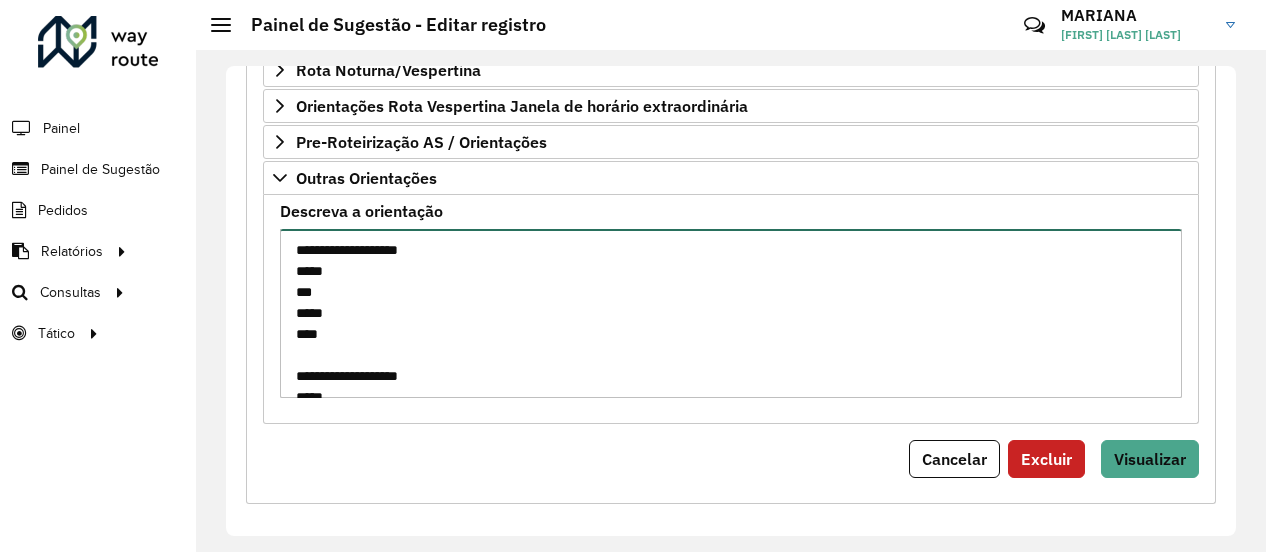 click on "**********" at bounding box center (731, 313) 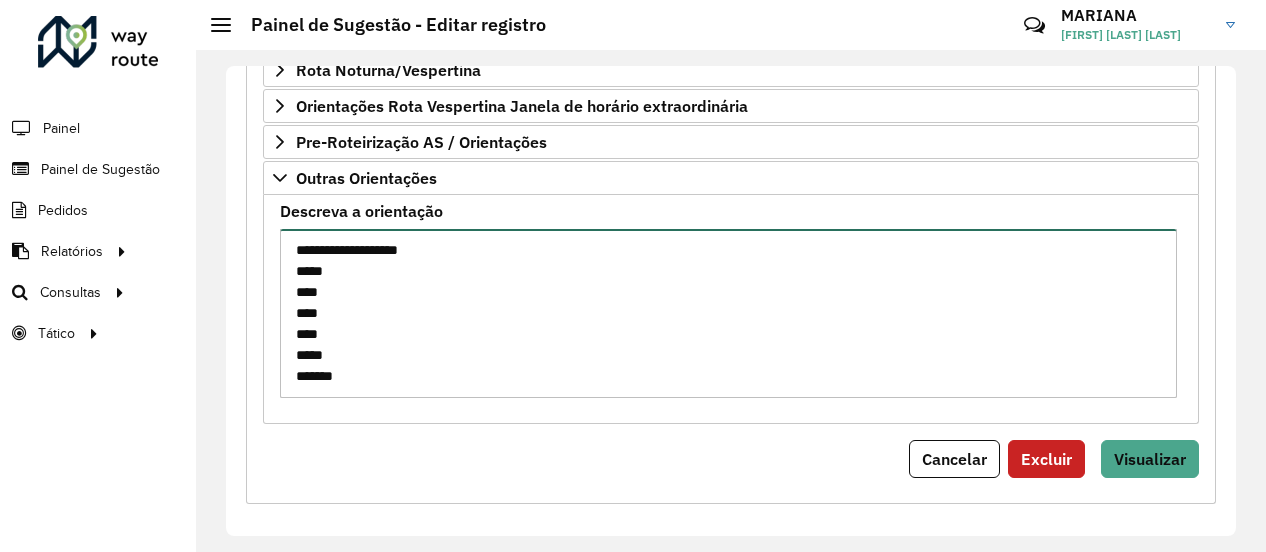 scroll, scrollTop: 155, scrollLeft: 0, axis: vertical 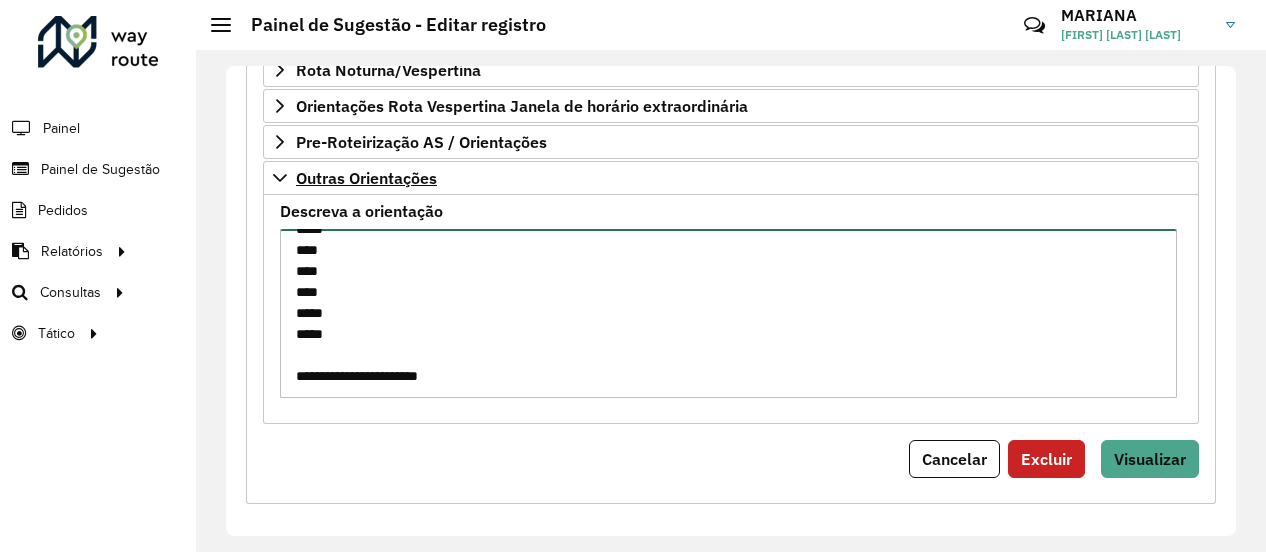 paste on "*****
*****" 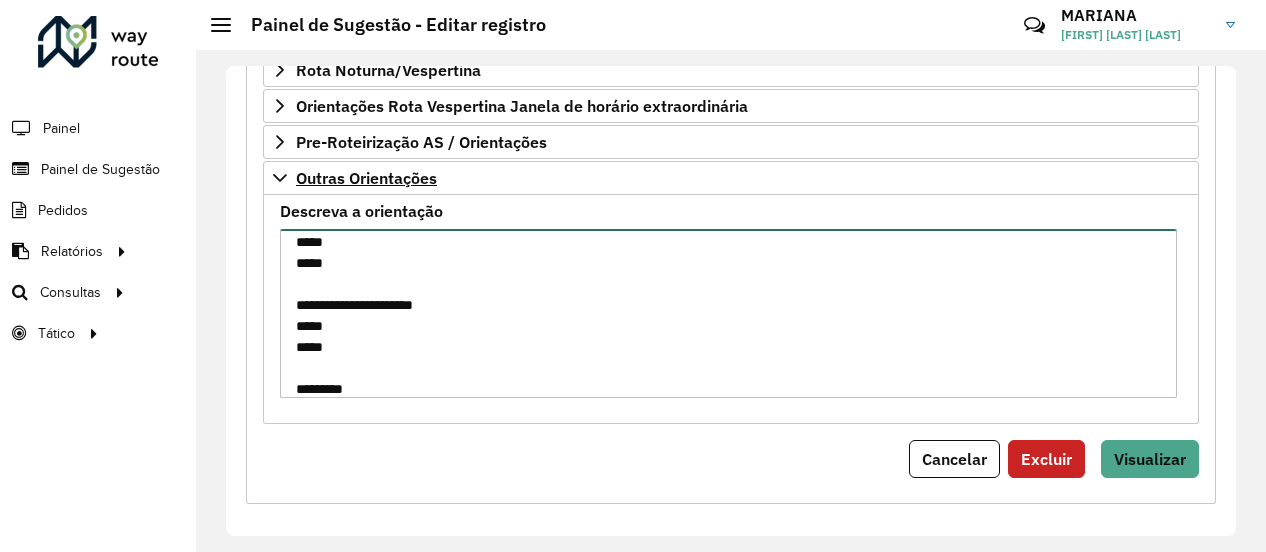 scroll, scrollTop: 260, scrollLeft: 0, axis: vertical 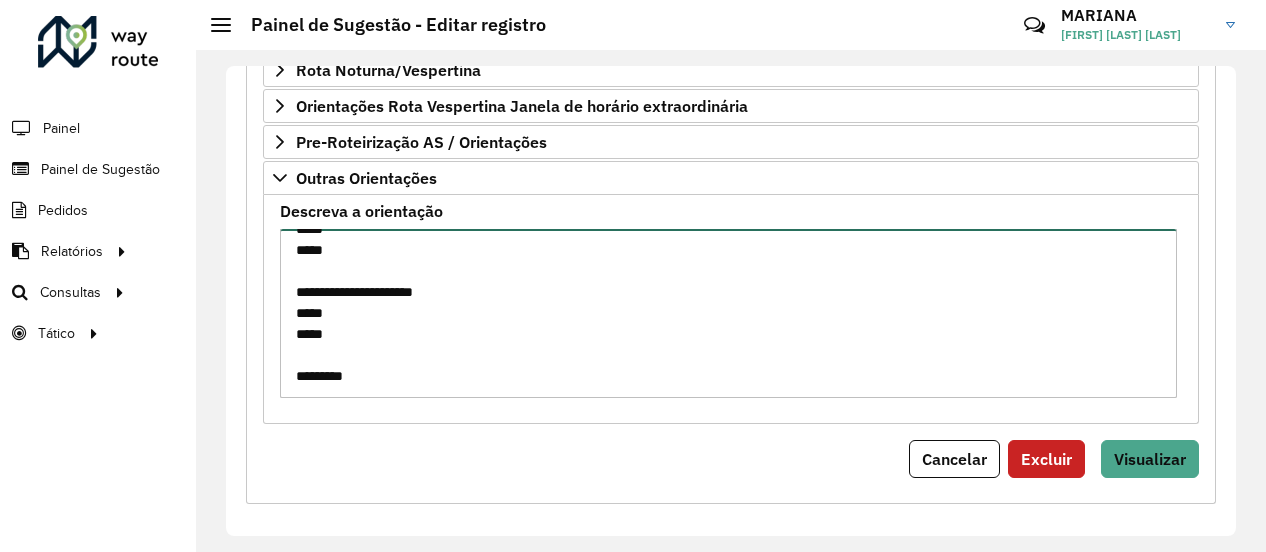 paste on "****
****
****" 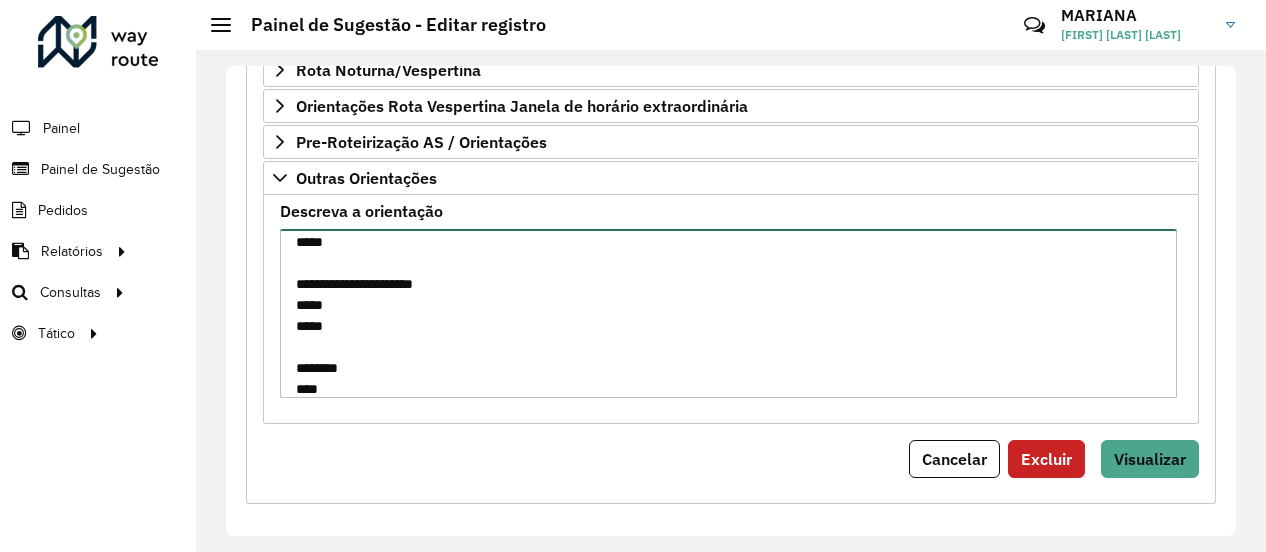scroll, scrollTop: 323, scrollLeft: 0, axis: vertical 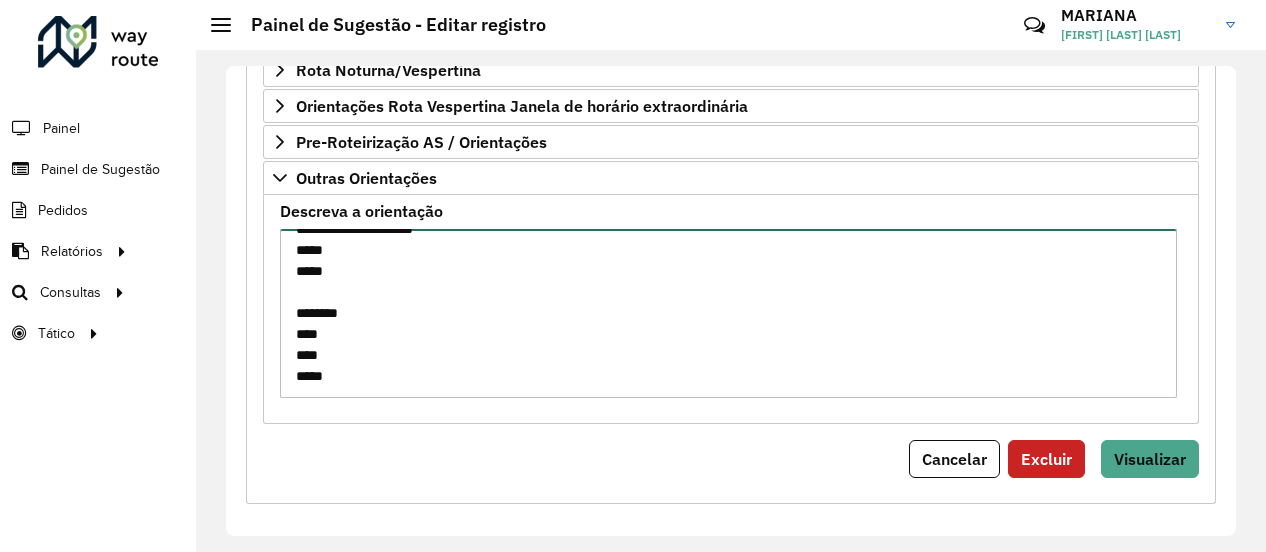 type on "**********" 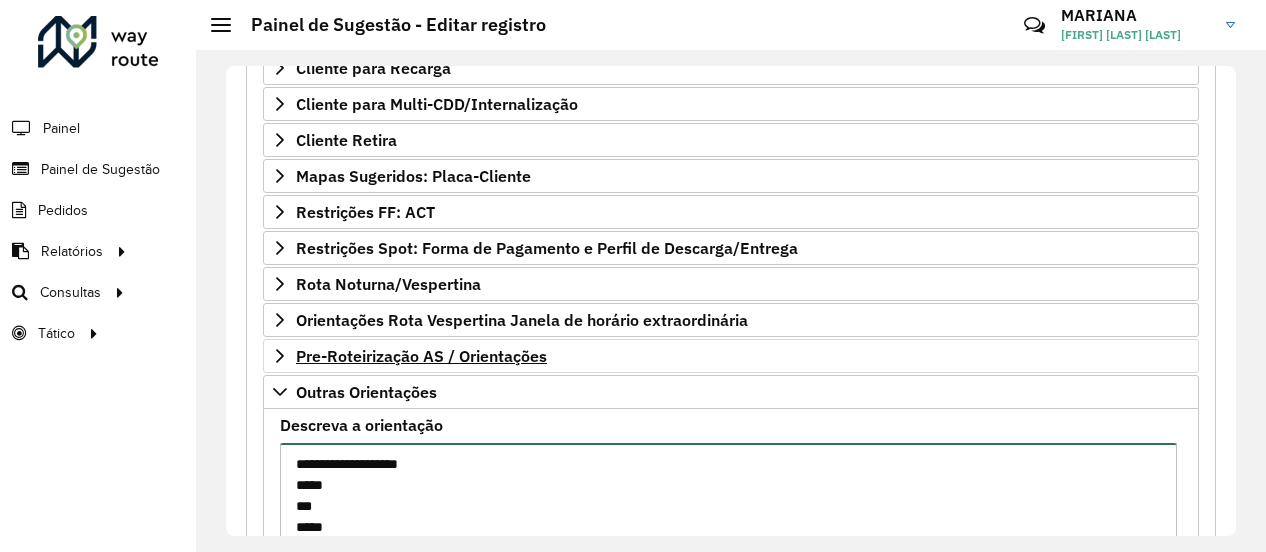 scroll, scrollTop: 426, scrollLeft: 0, axis: vertical 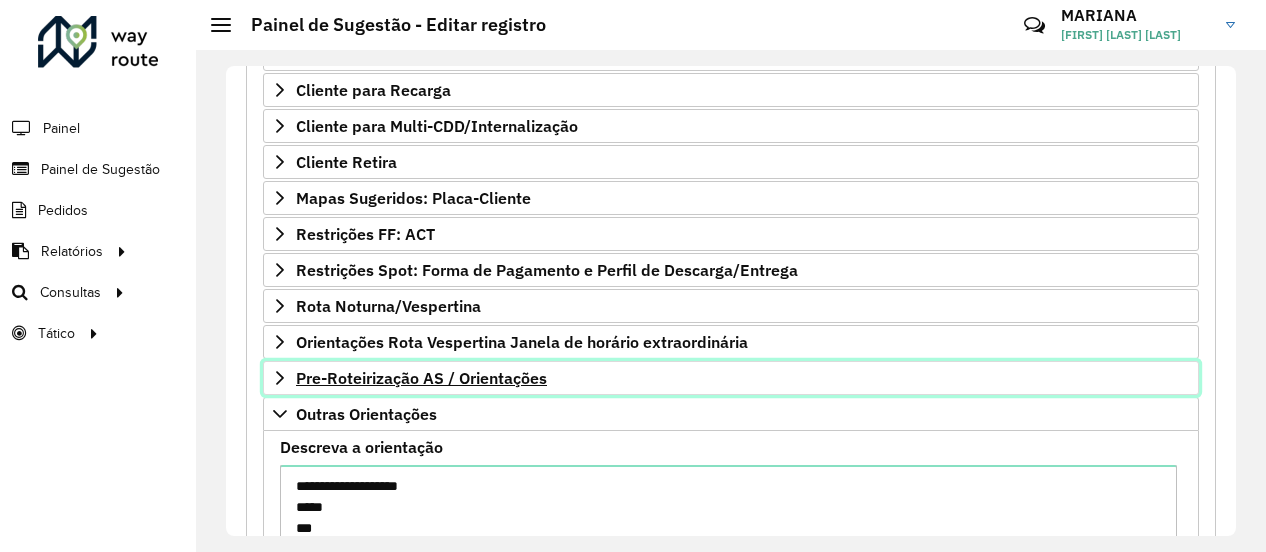 click on "Pre-Roteirização AS / Orientações" at bounding box center [731, 378] 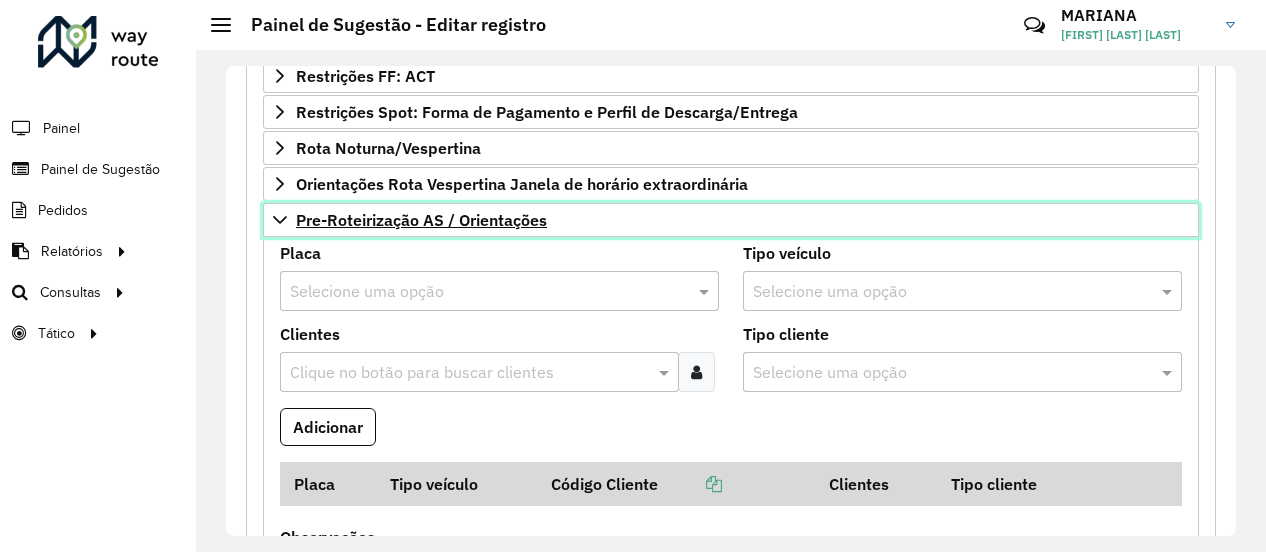scroll, scrollTop: 588, scrollLeft: 0, axis: vertical 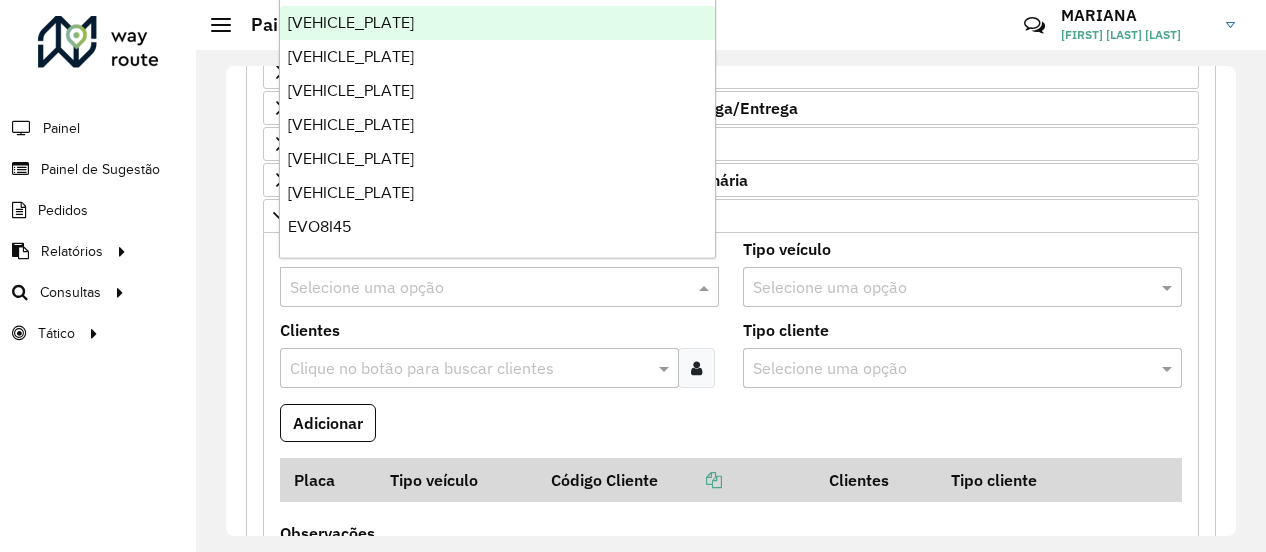 click at bounding box center [479, 288] 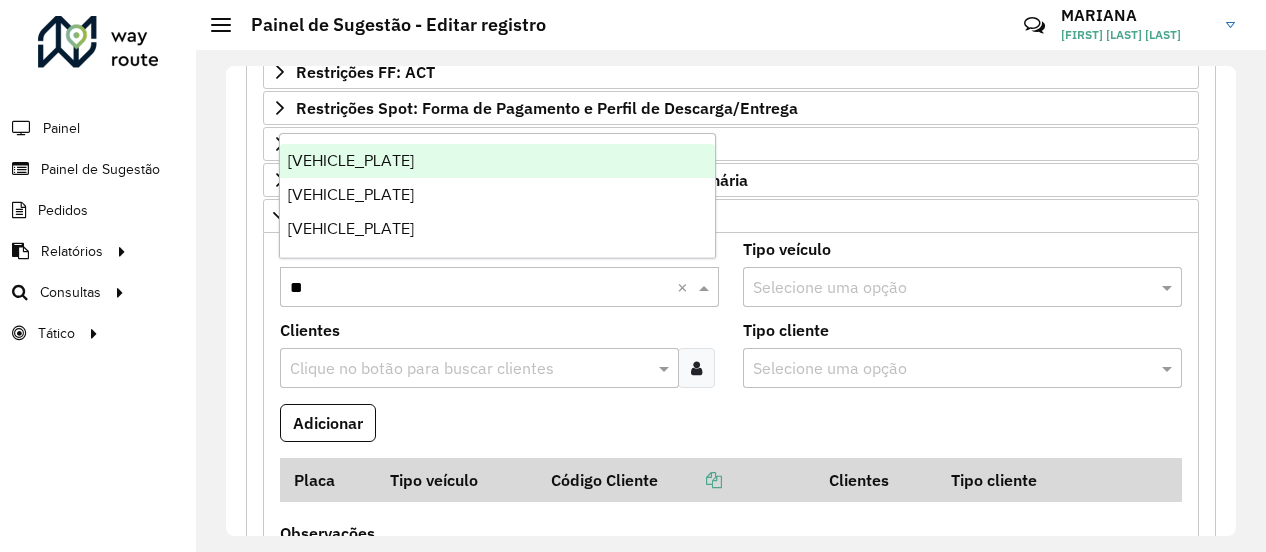 type on "***" 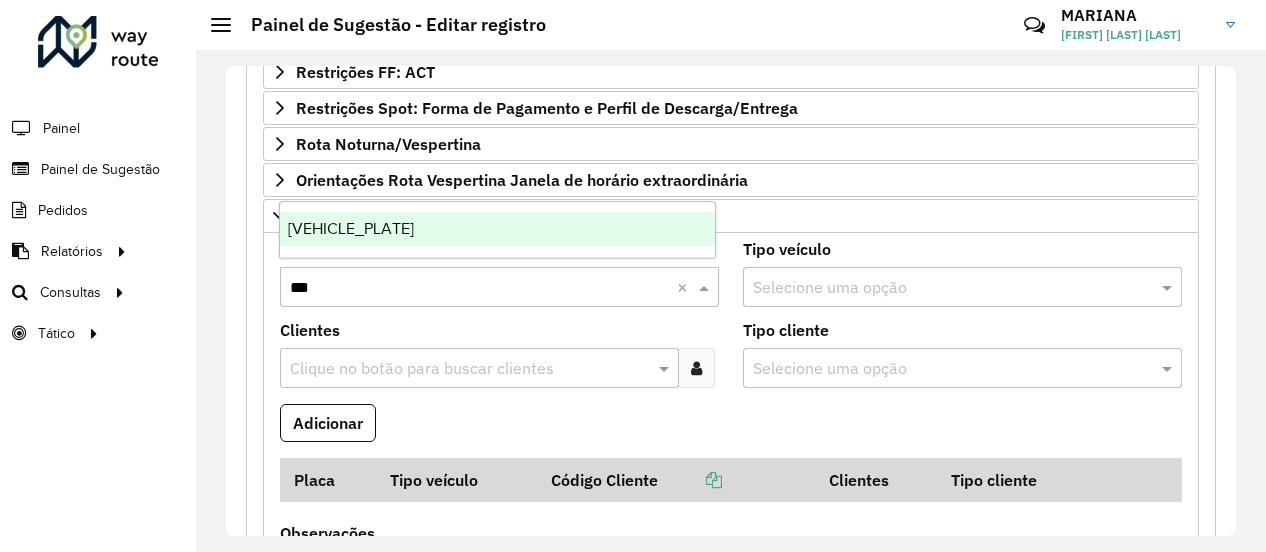 click on "[VEHICLE_PLATE]" at bounding box center (497, 229) 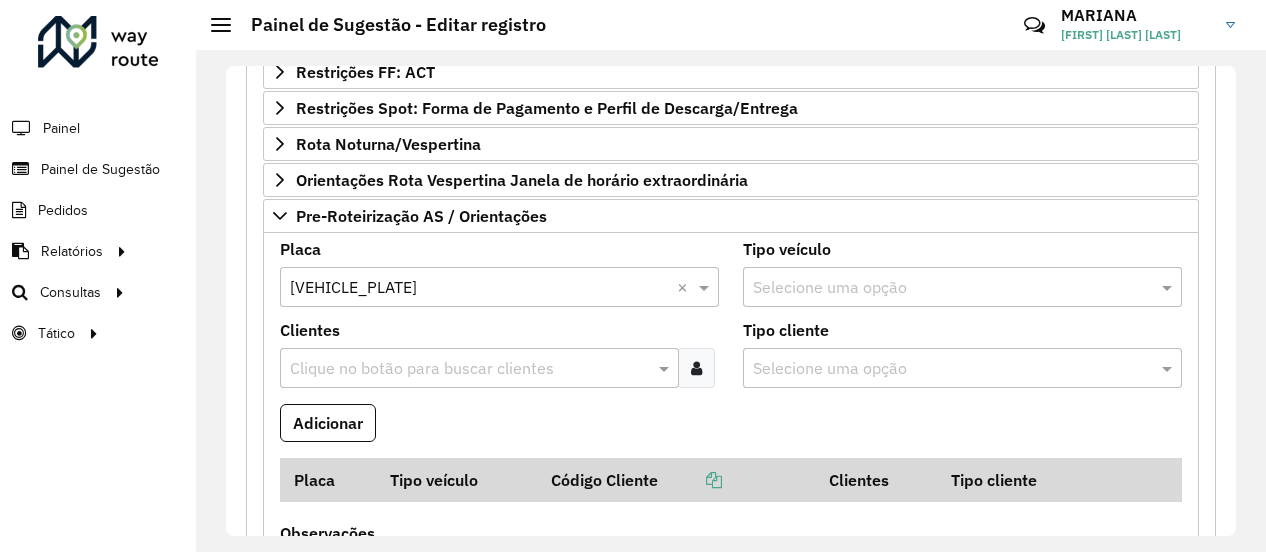 click on "Clique no botão para buscar clientes" at bounding box center (479, 368) 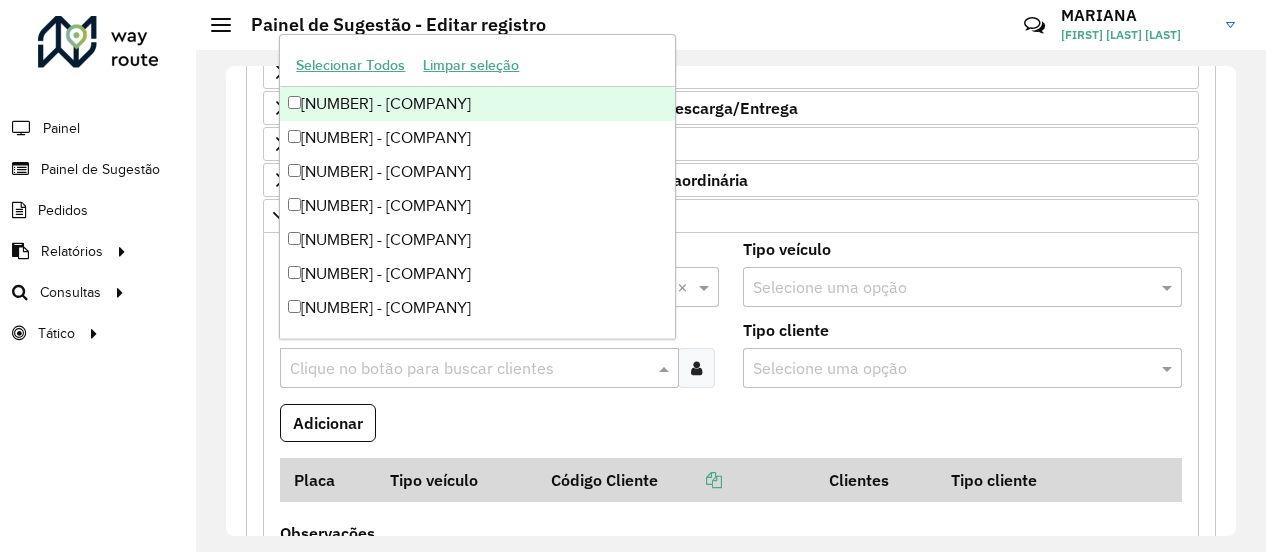 paste on "*****" 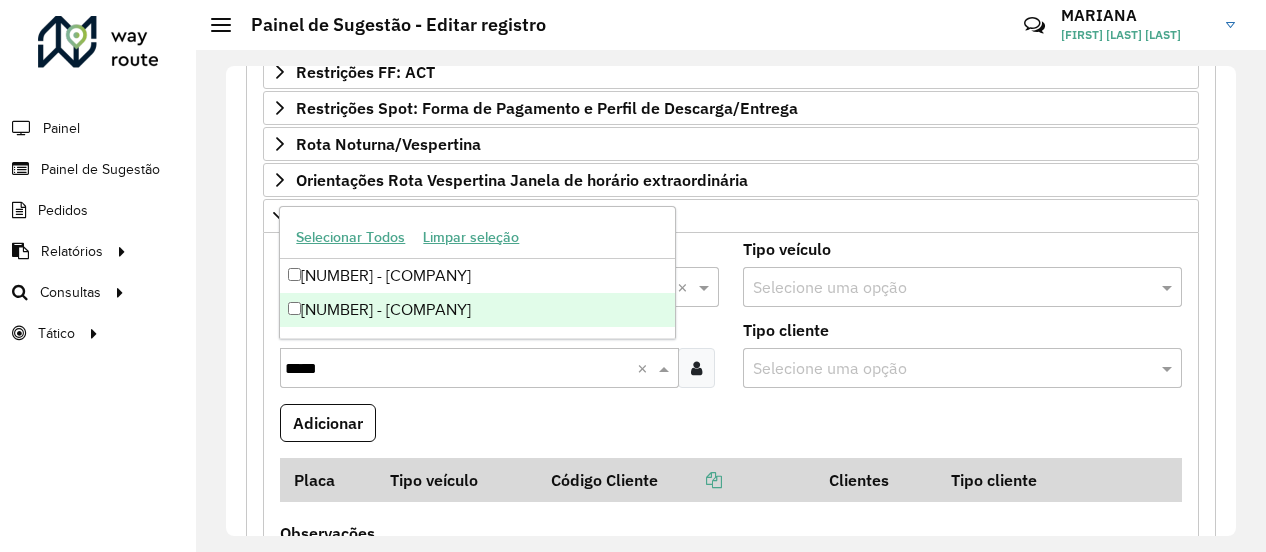 click on "[NUMBER] - [COMPANY]" at bounding box center [477, 310] 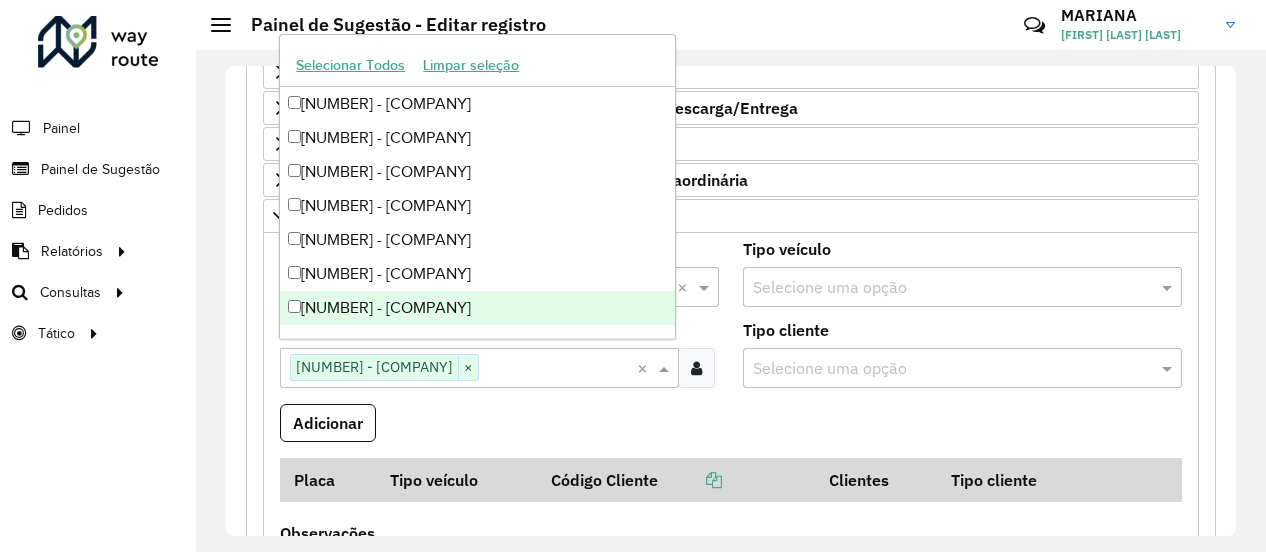 click on "Adicionar" at bounding box center (731, 431) 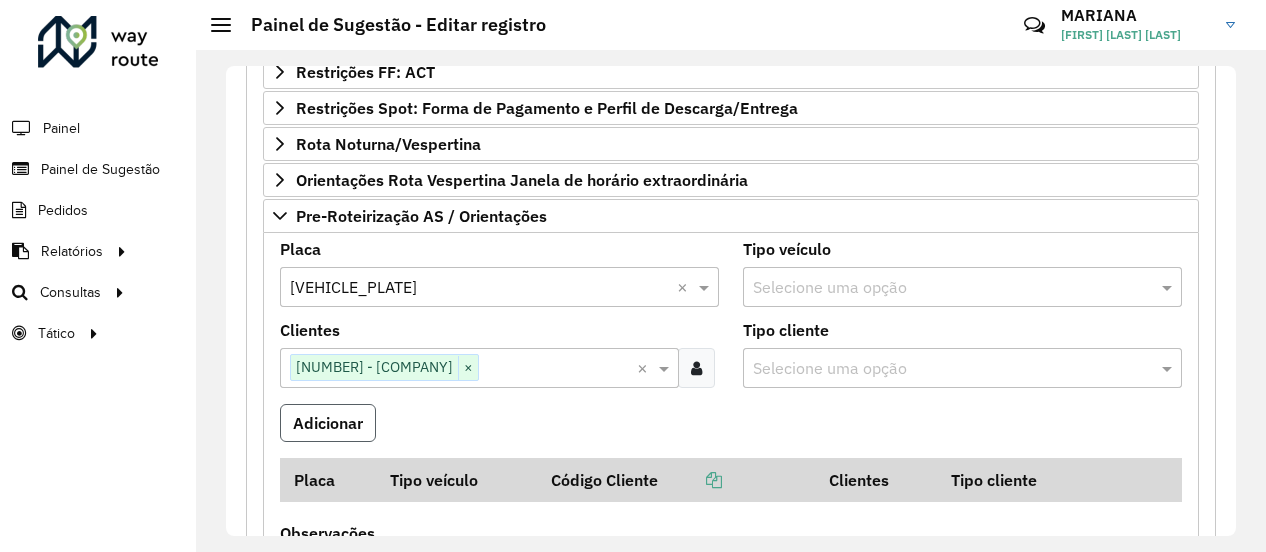 click on "Adicionar" at bounding box center (328, 423) 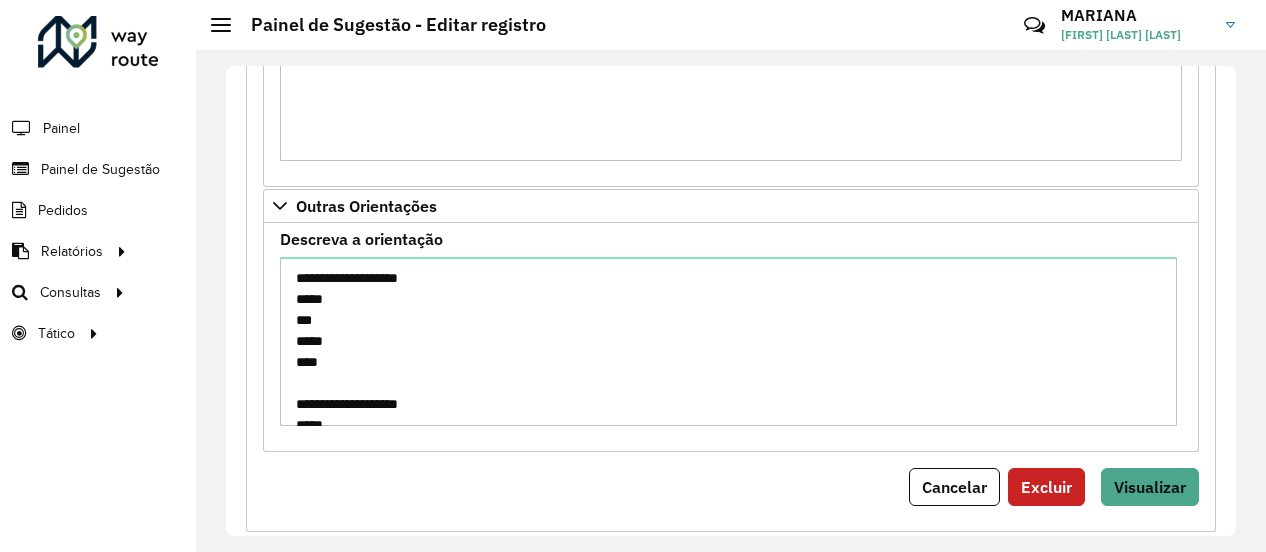 scroll, scrollTop: 1225, scrollLeft: 0, axis: vertical 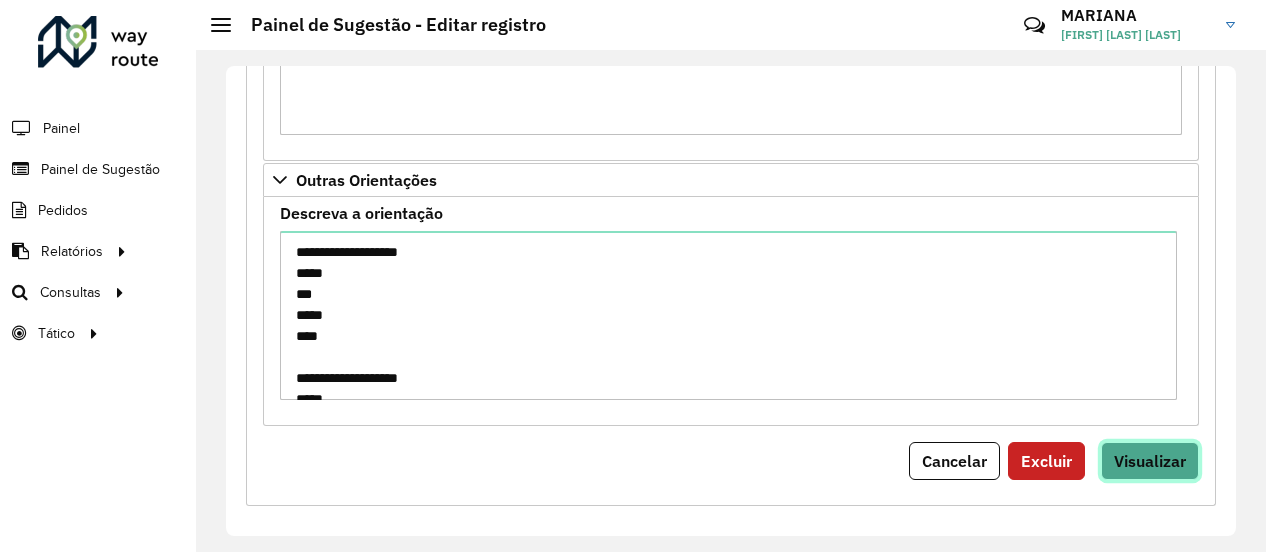 click on "Visualizar" at bounding box center [1150, 461] 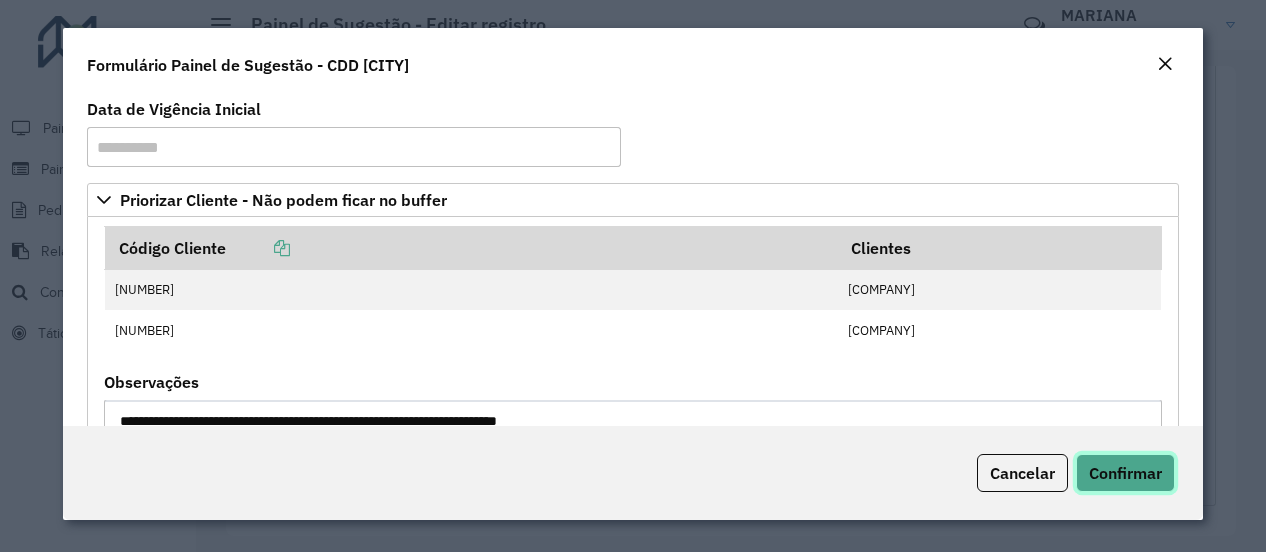 click on "Confirmar" 